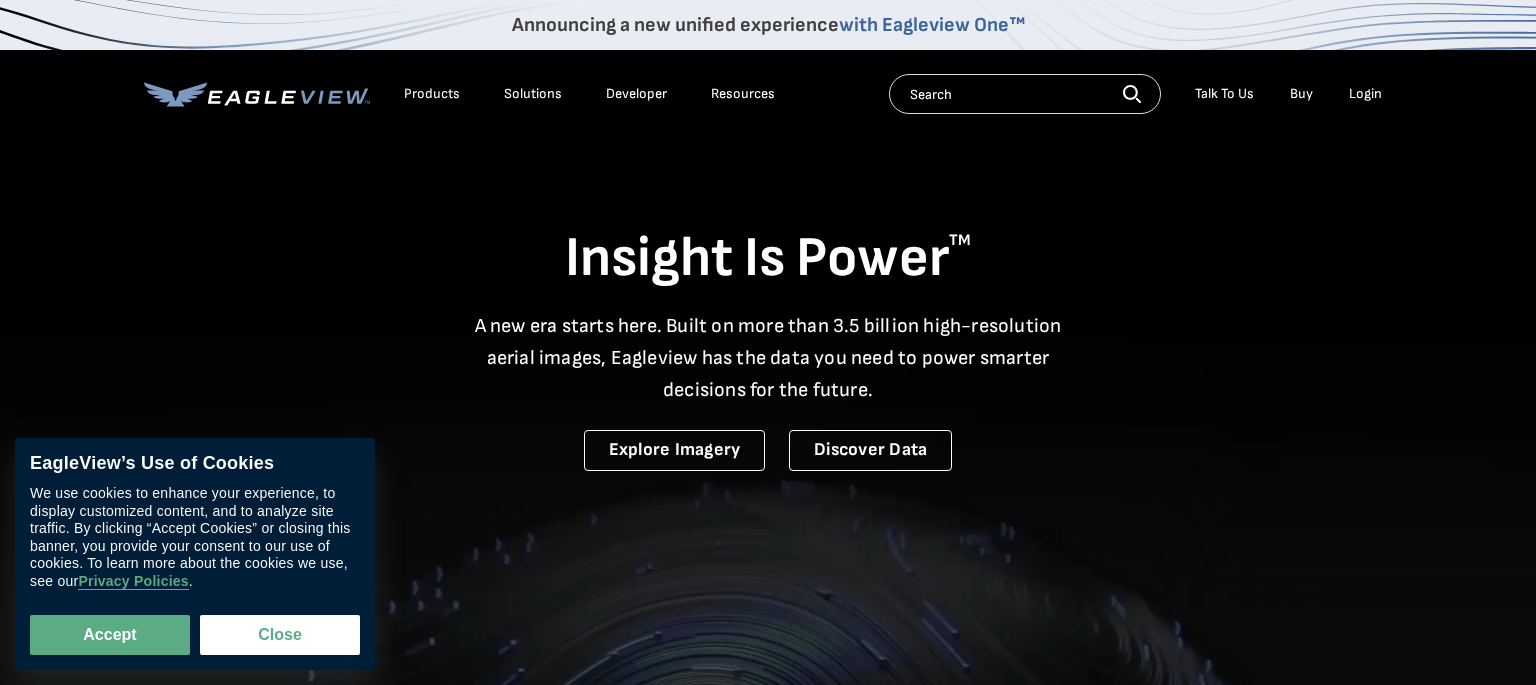 scroll, scrollTop: 0, scrollLeft: 0, axis: both 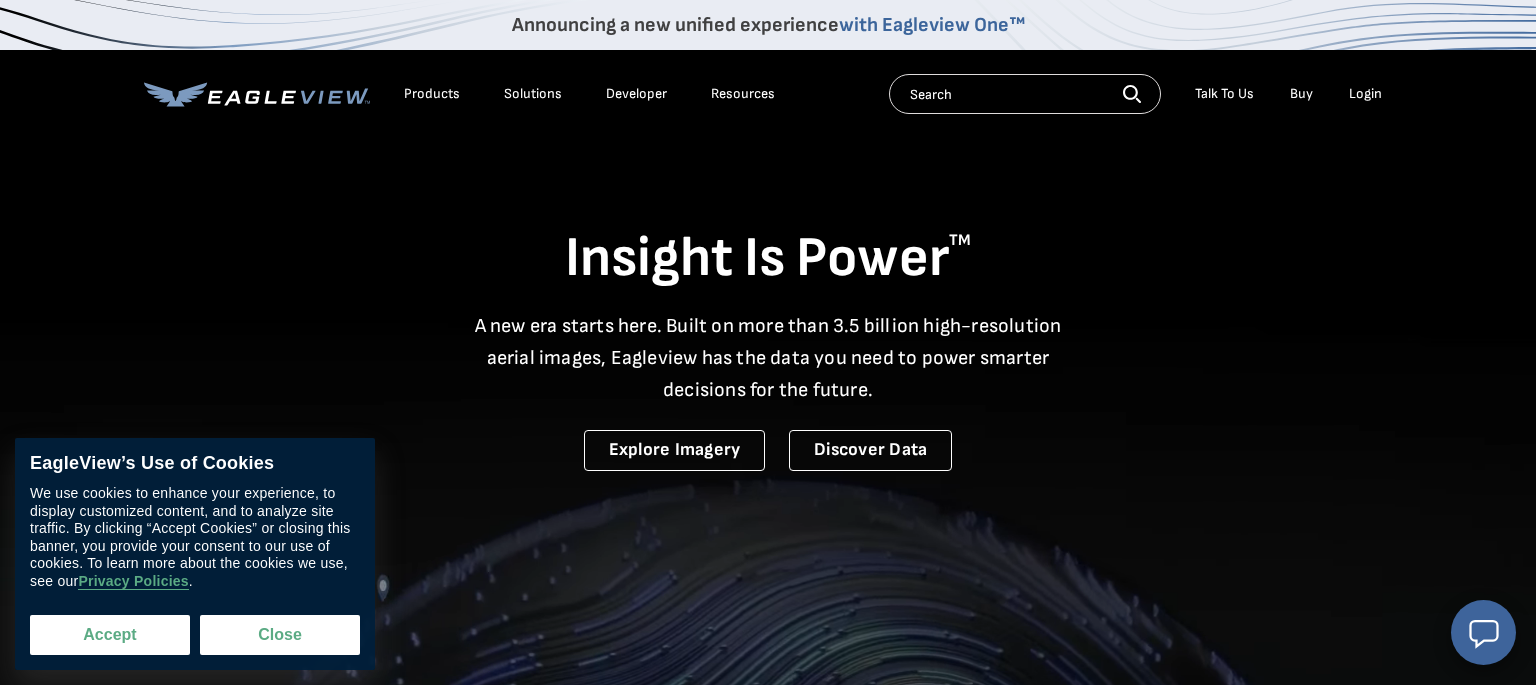 click on "Accept" at bounding box center (110, 635) 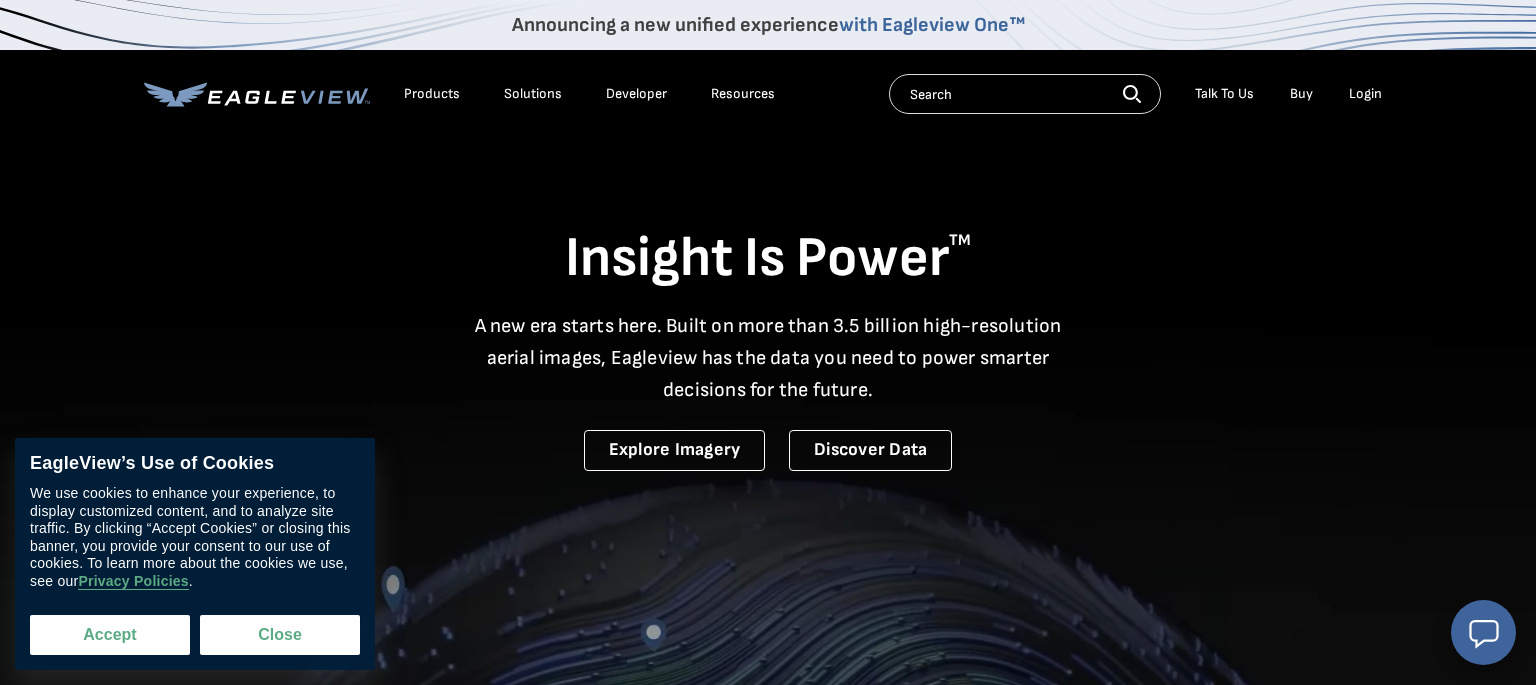 checkbox on "true" 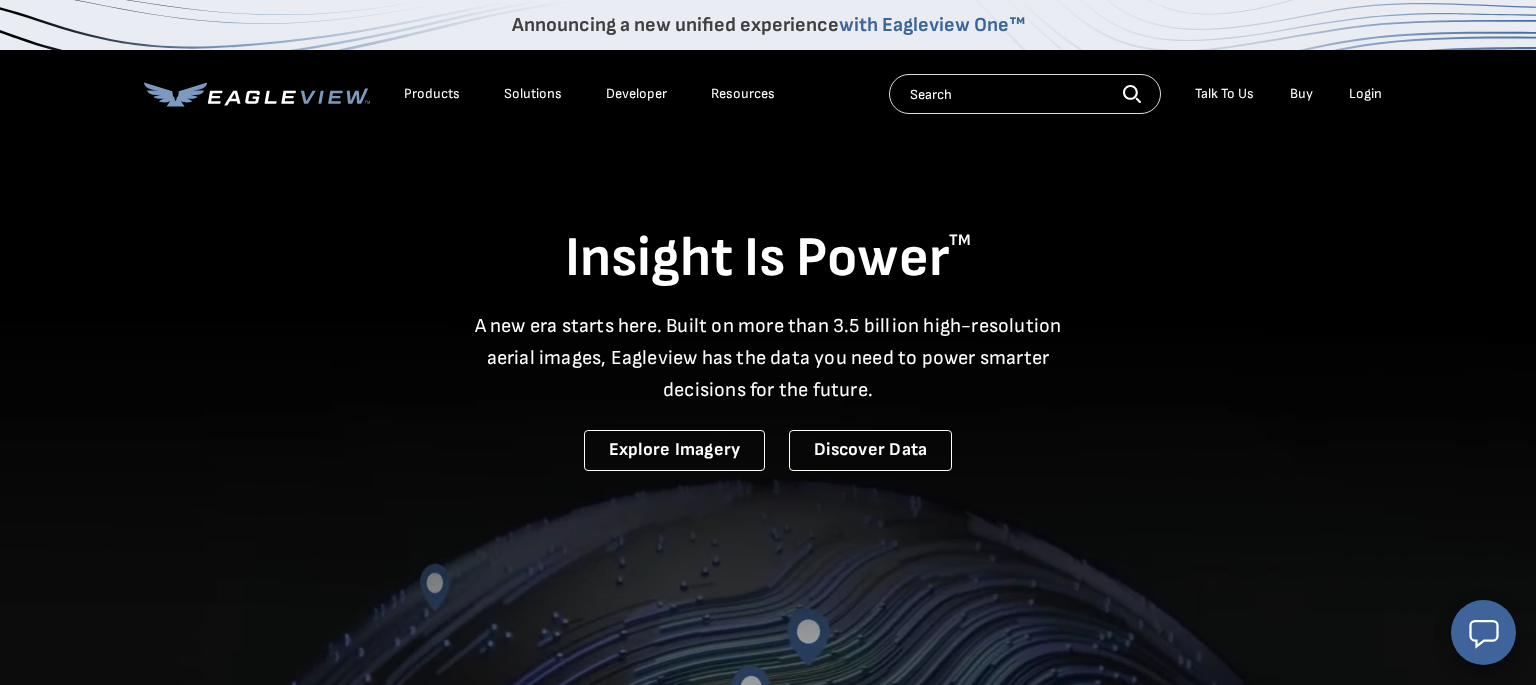 click on "Login" at bounding box center [1365, 94] 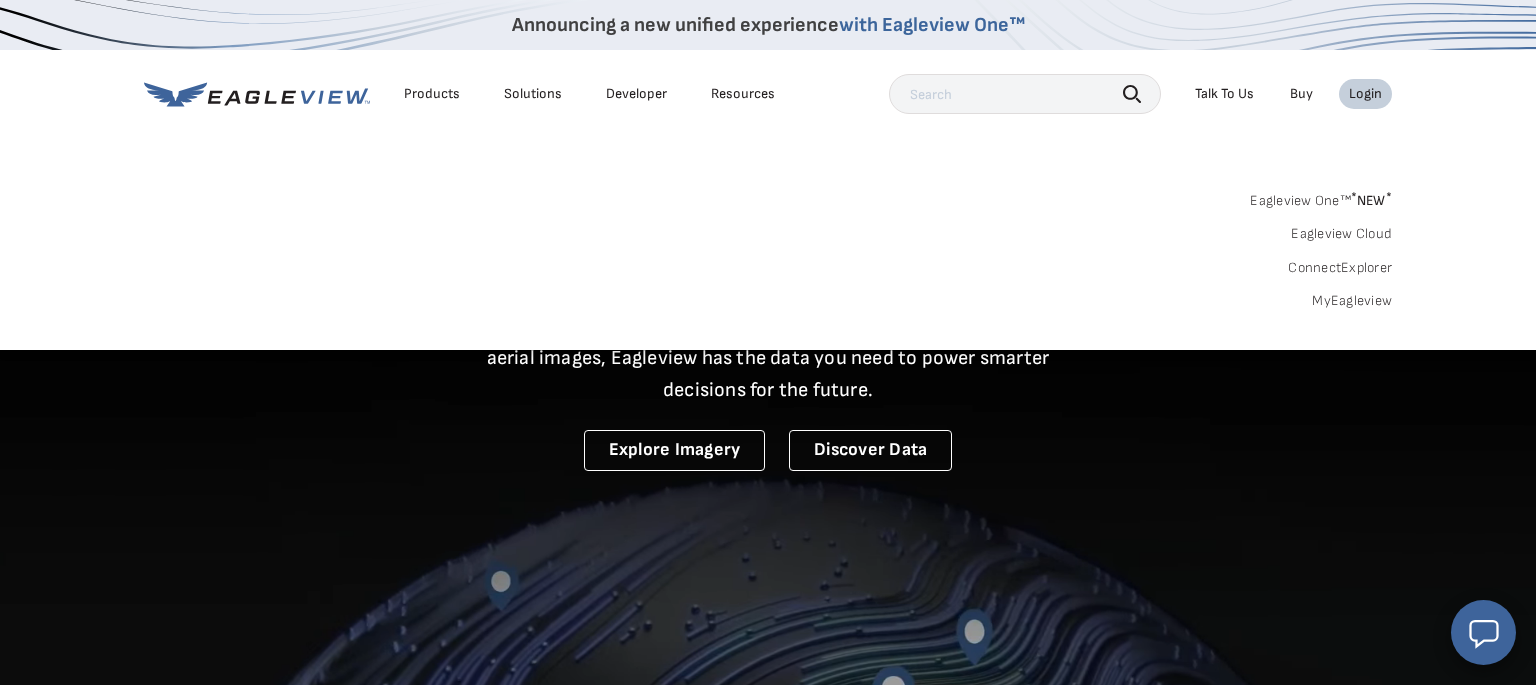 click on "Login" at bounding box center [1365, 94] 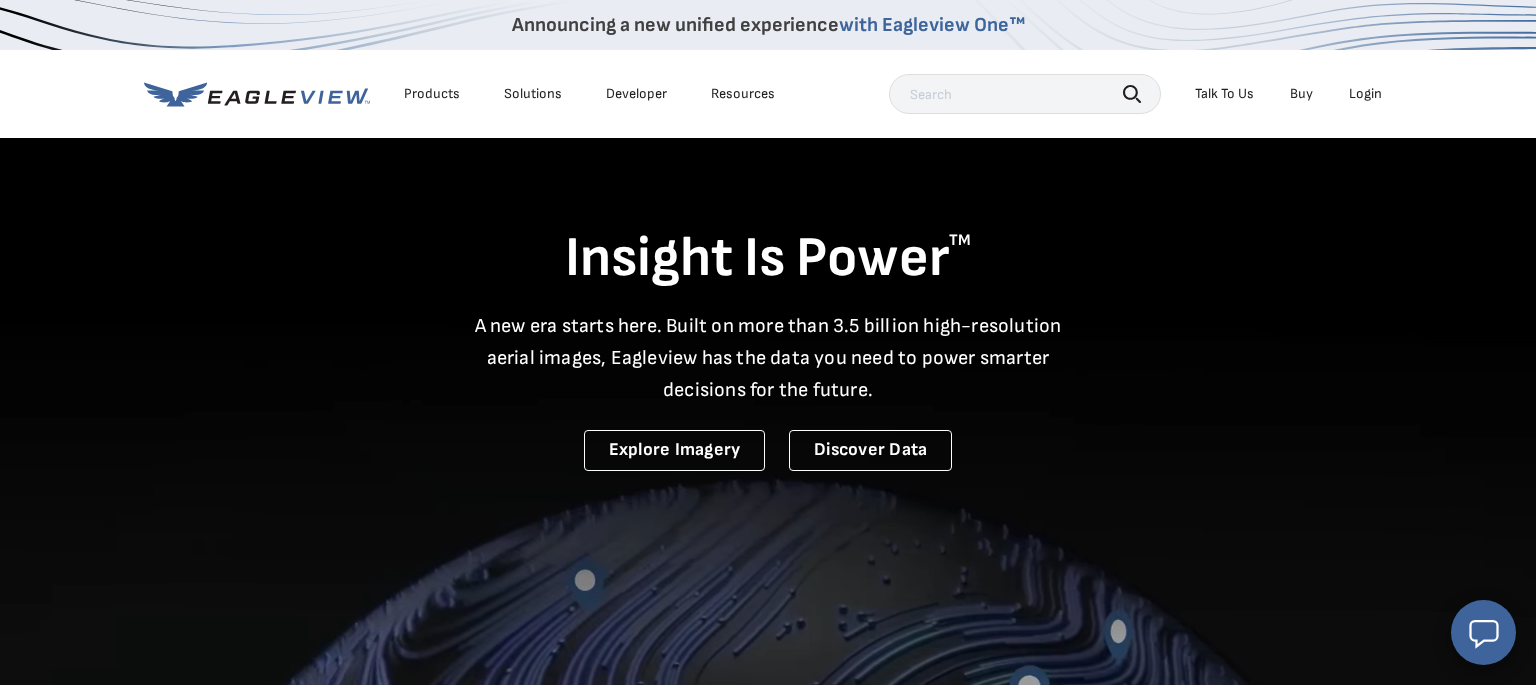 click on "Login" at bounding box center [1365, 94] 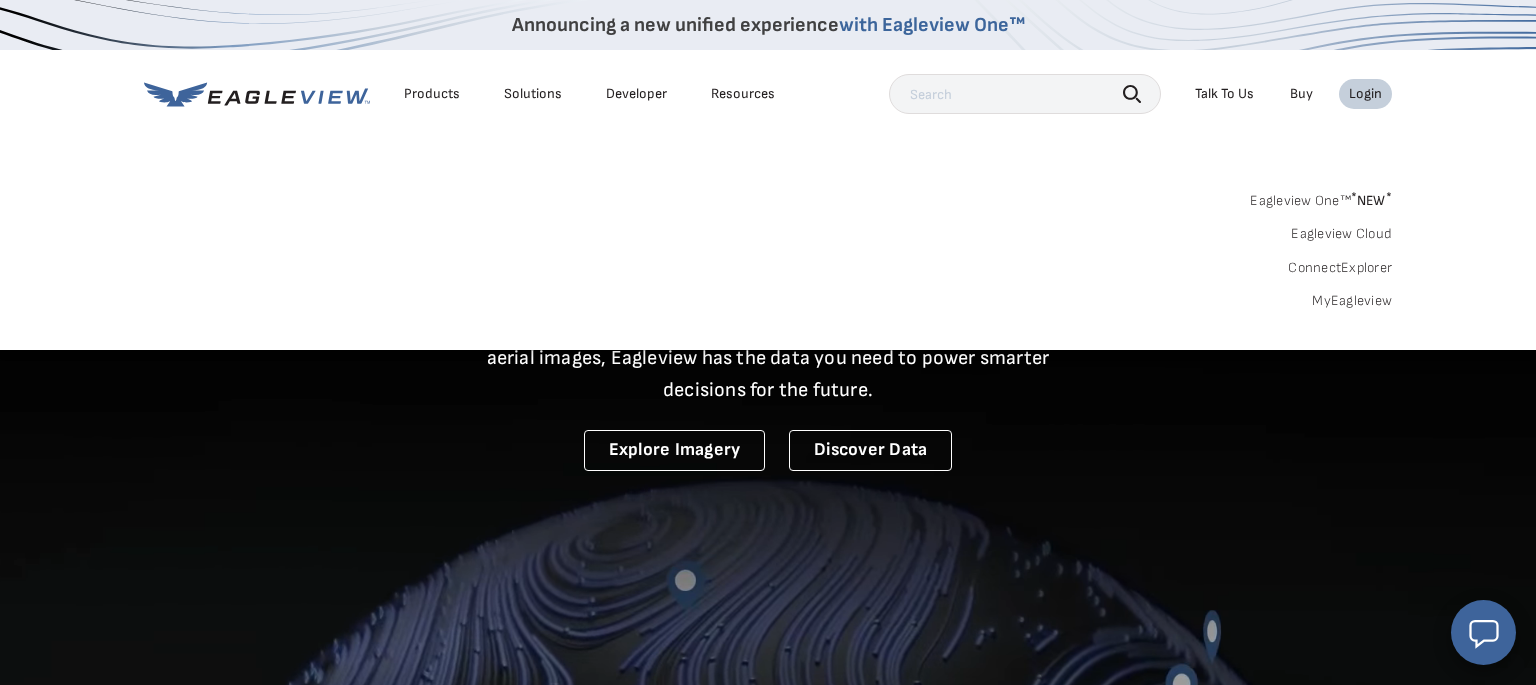 click on "Eagleview One™  * NEW *" at bounding box center (1321, 197) 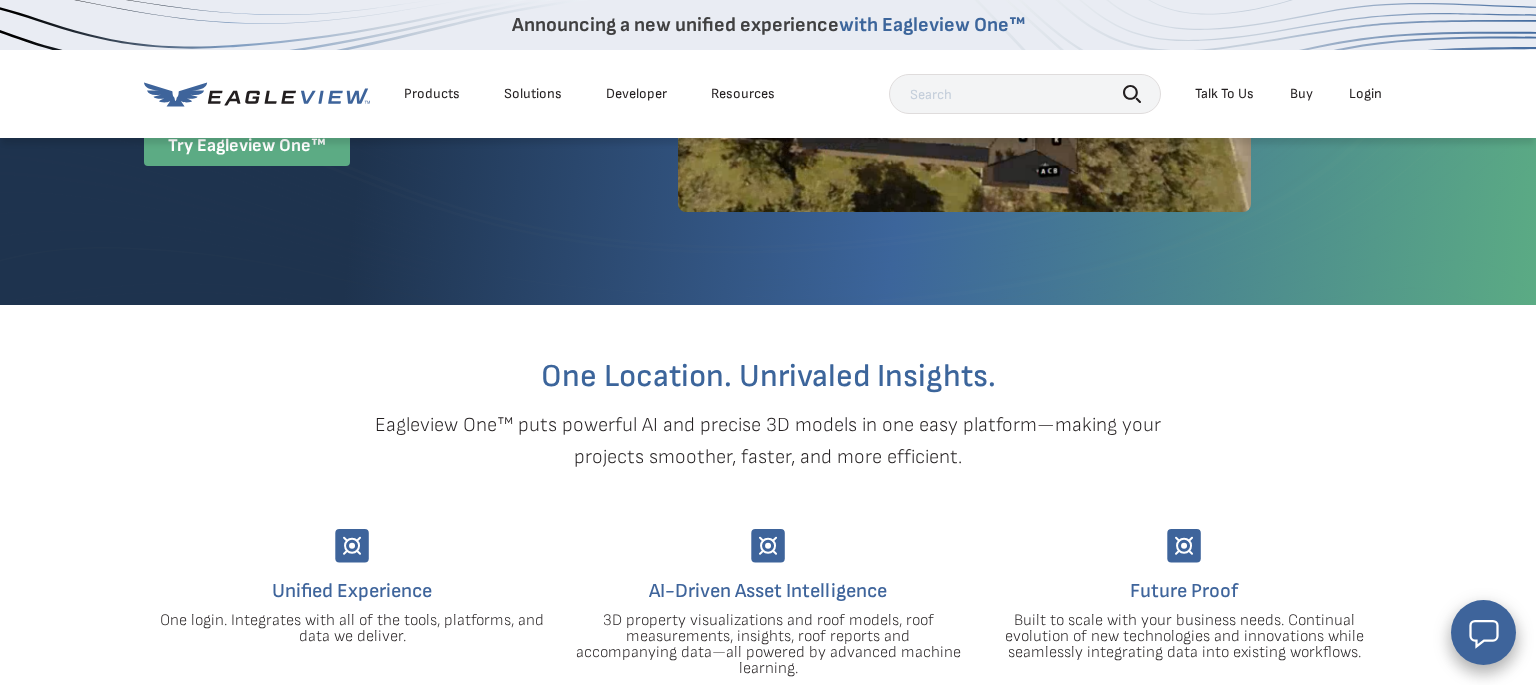 scroll, scrollTop: 0, scrollLeft: 0, axis: both 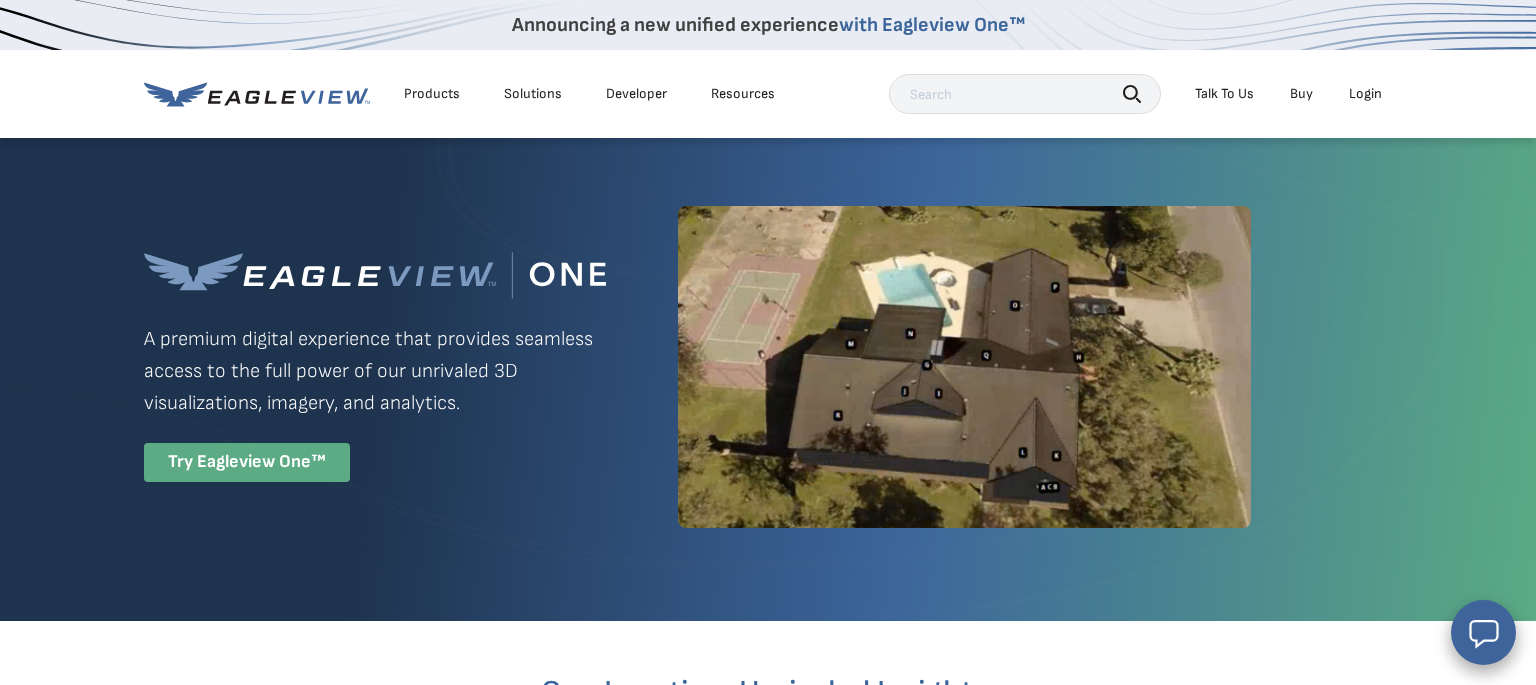 click on "Login" at bounding box center [1365, 94] 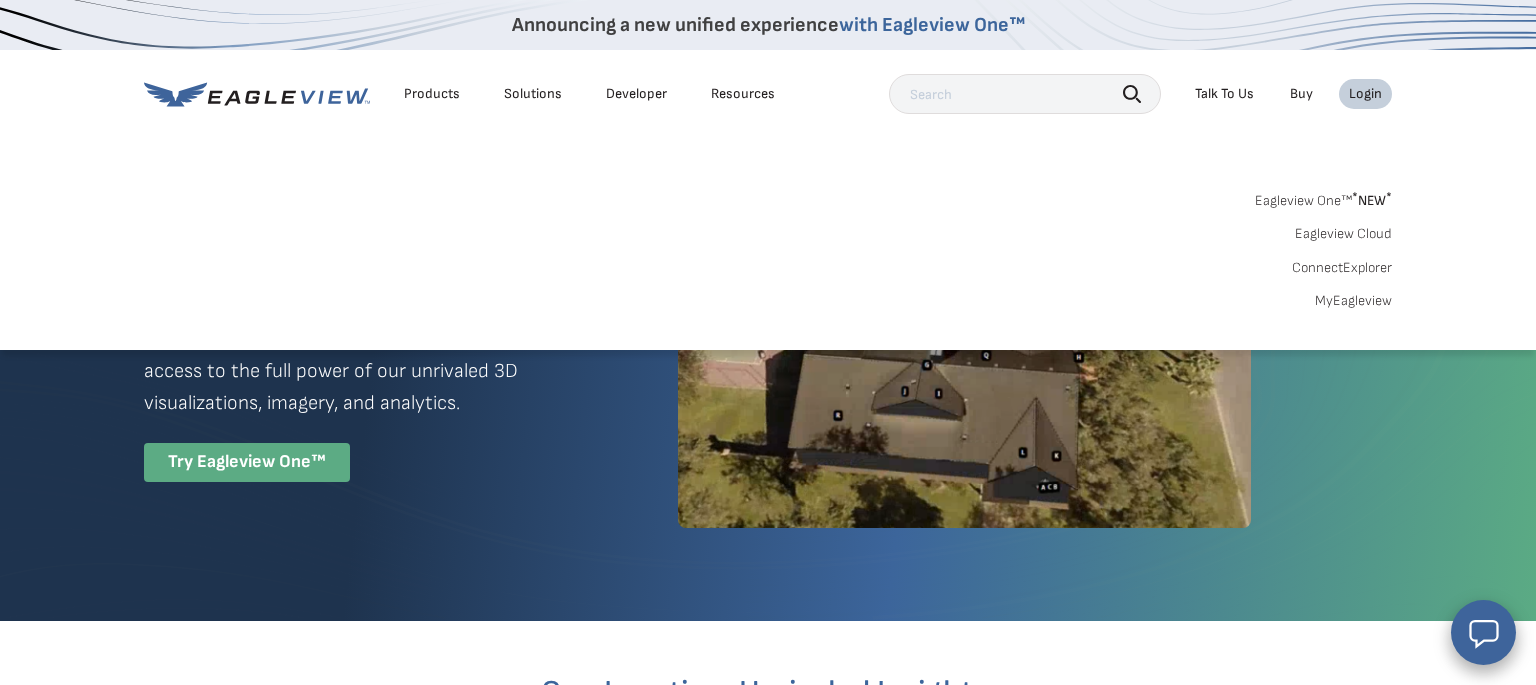 click on "Eagleview One™  * NEW *
Eagleview Cloud
ConnectExplorer
MyEagleview" at bounding box center (768, 248) 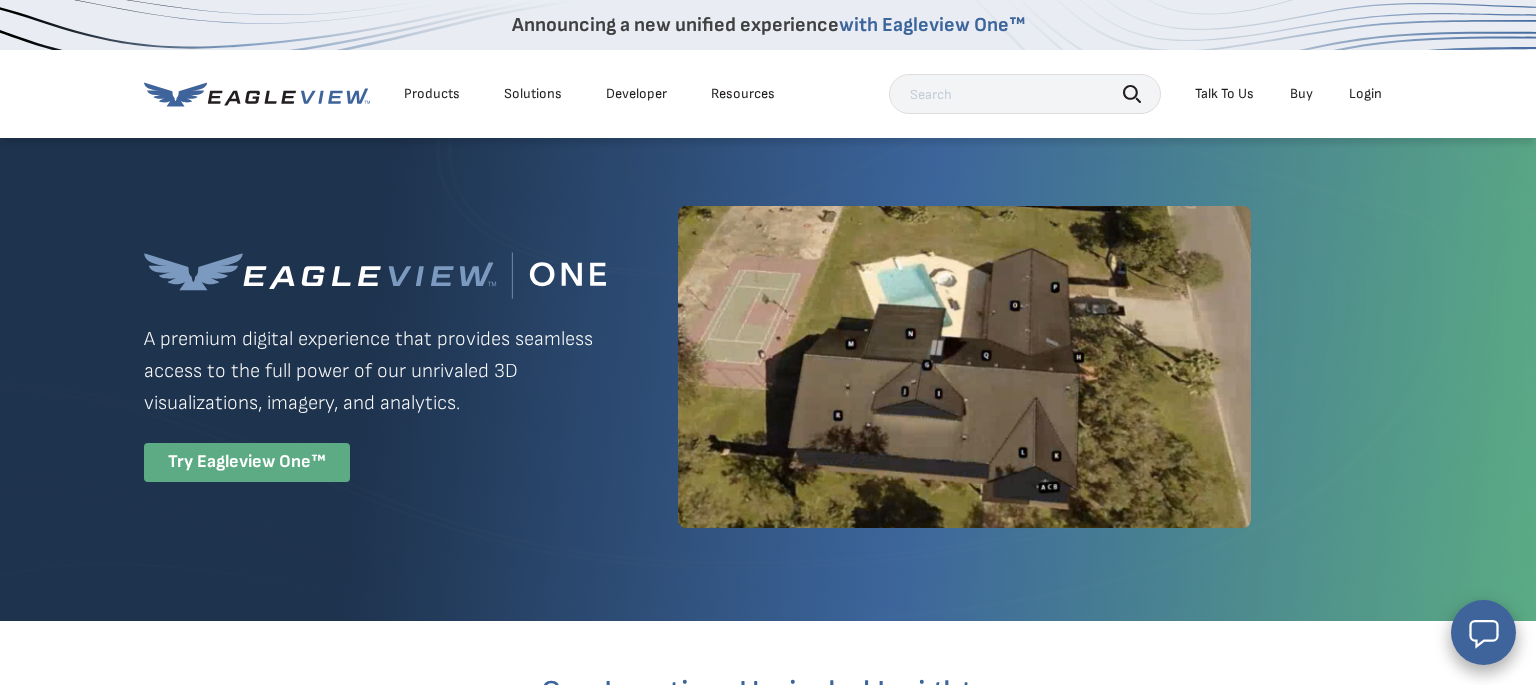 click on "Products" at bounding box center (432, 94) 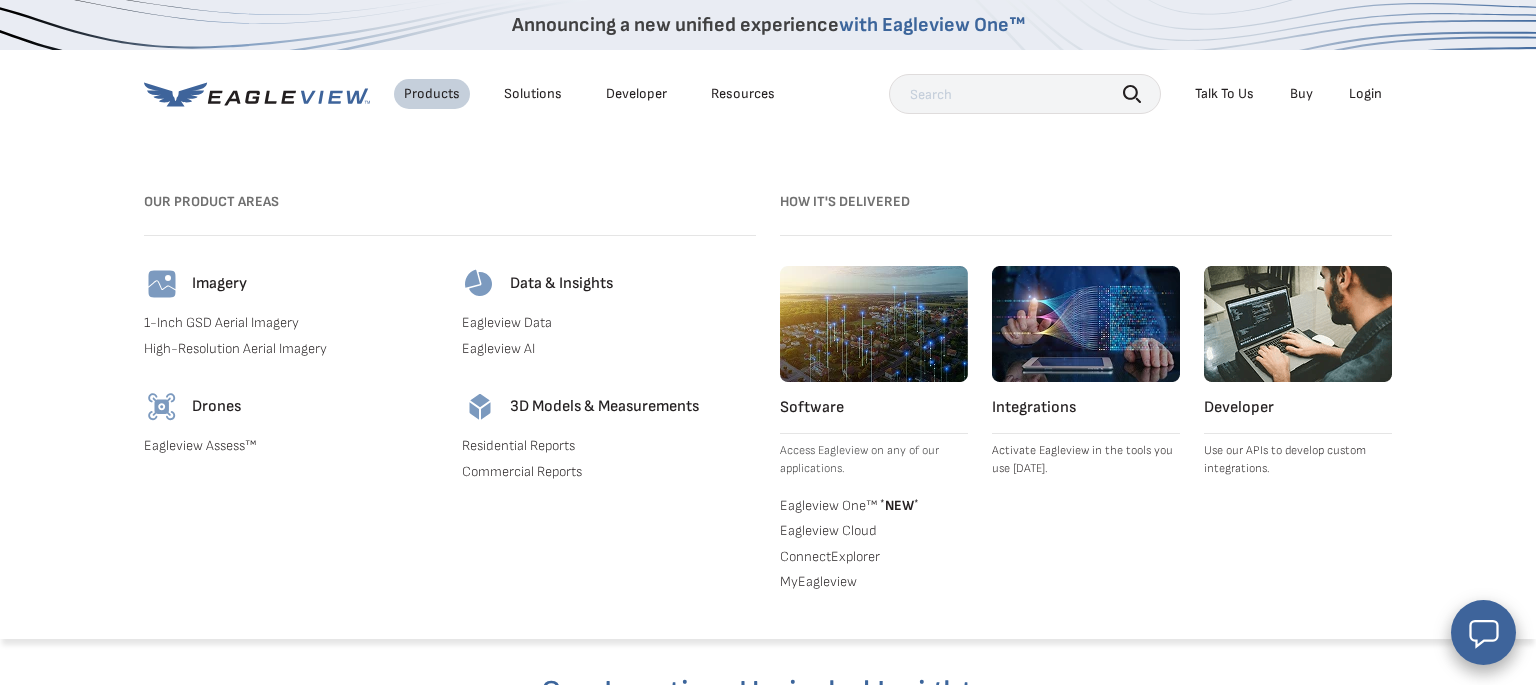 click on "Products" at bounding box center [432, 94] 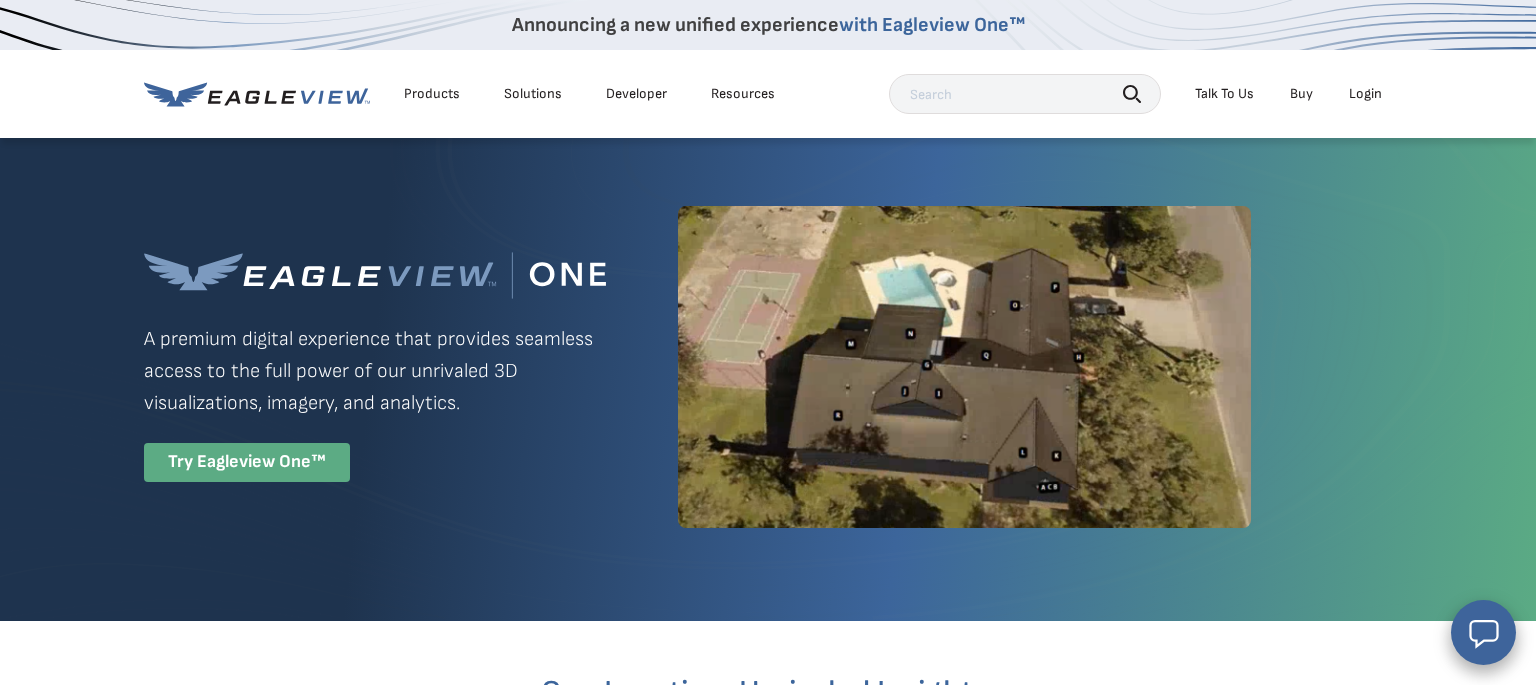 click on "Login" at bounding box center [1365, 94] 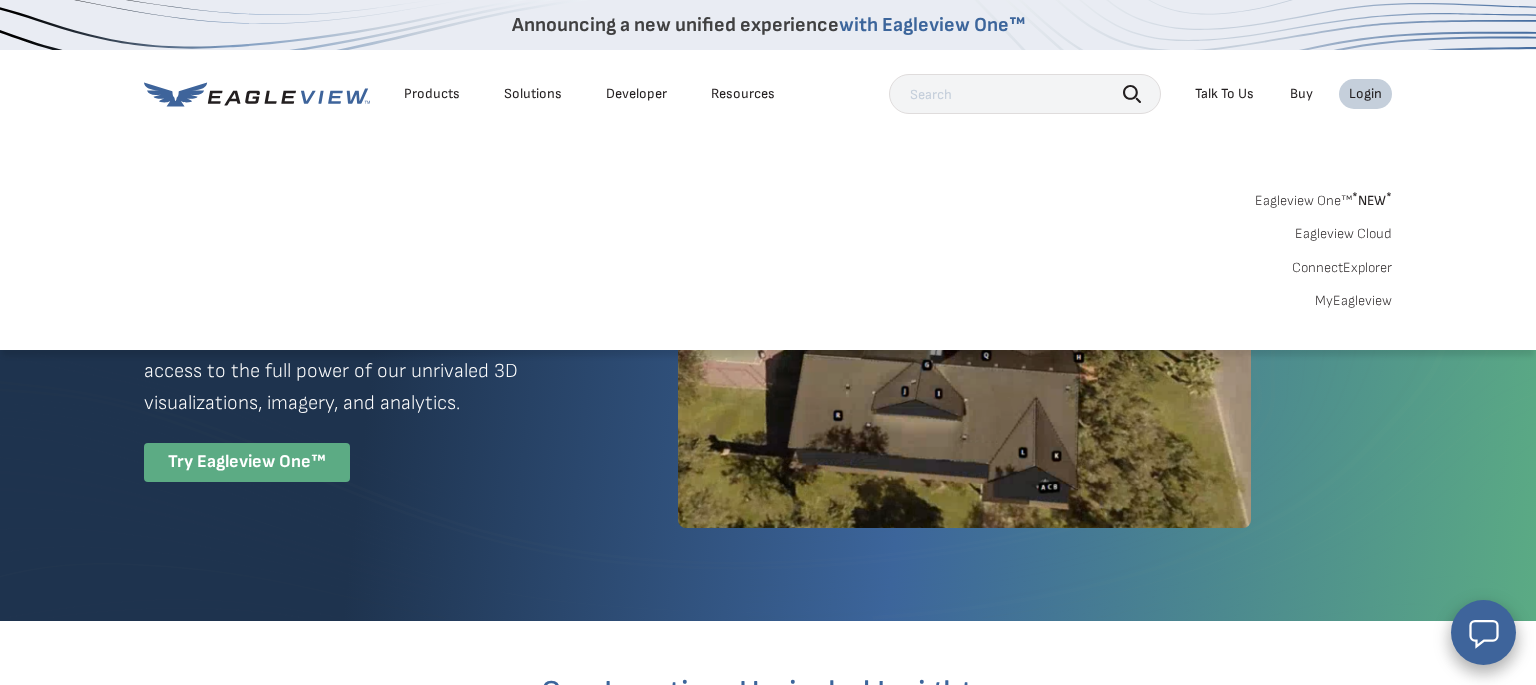 click on "Eagleview One™  * NEW *" at bounding box center (1323, 197) 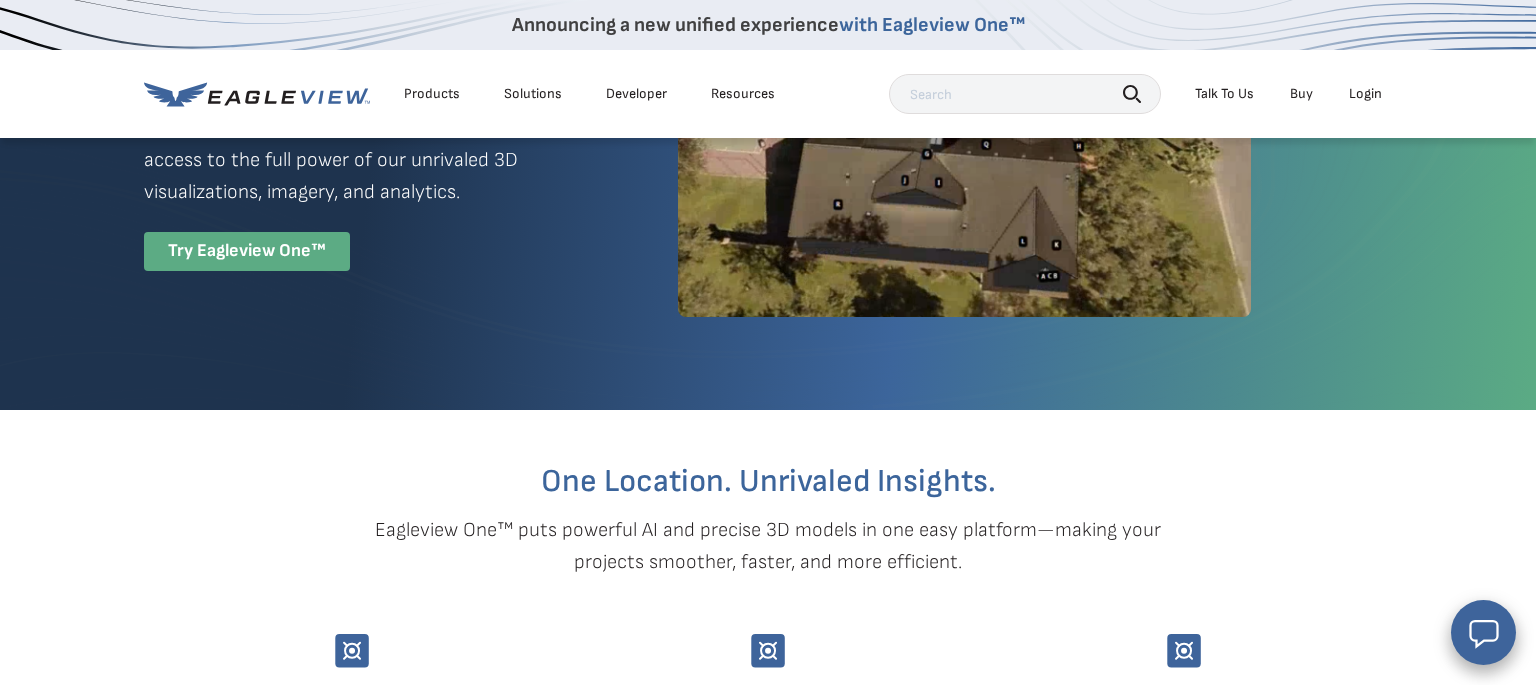 scroll, scrollTop: 0, scrollLeft: 0, axis: both 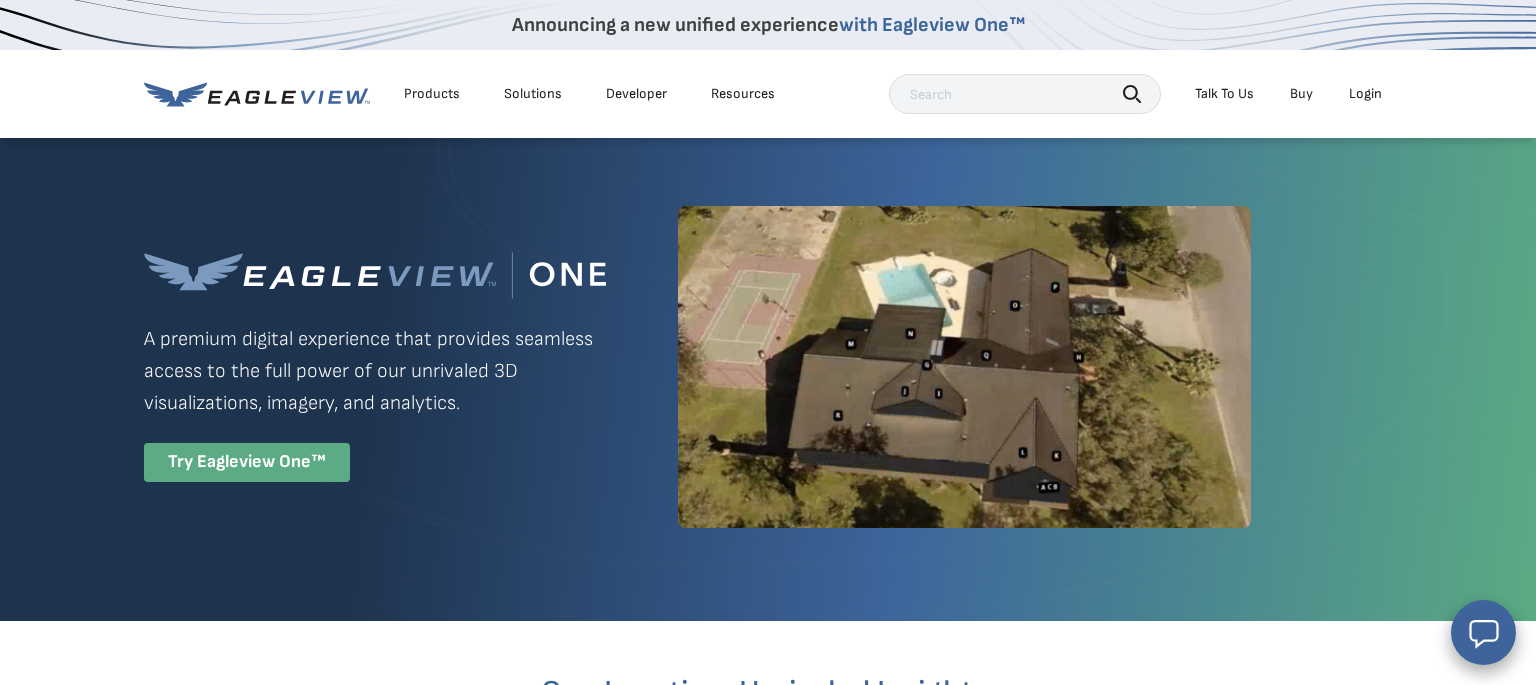 click on "Login" at bounding box center (1365, 94) 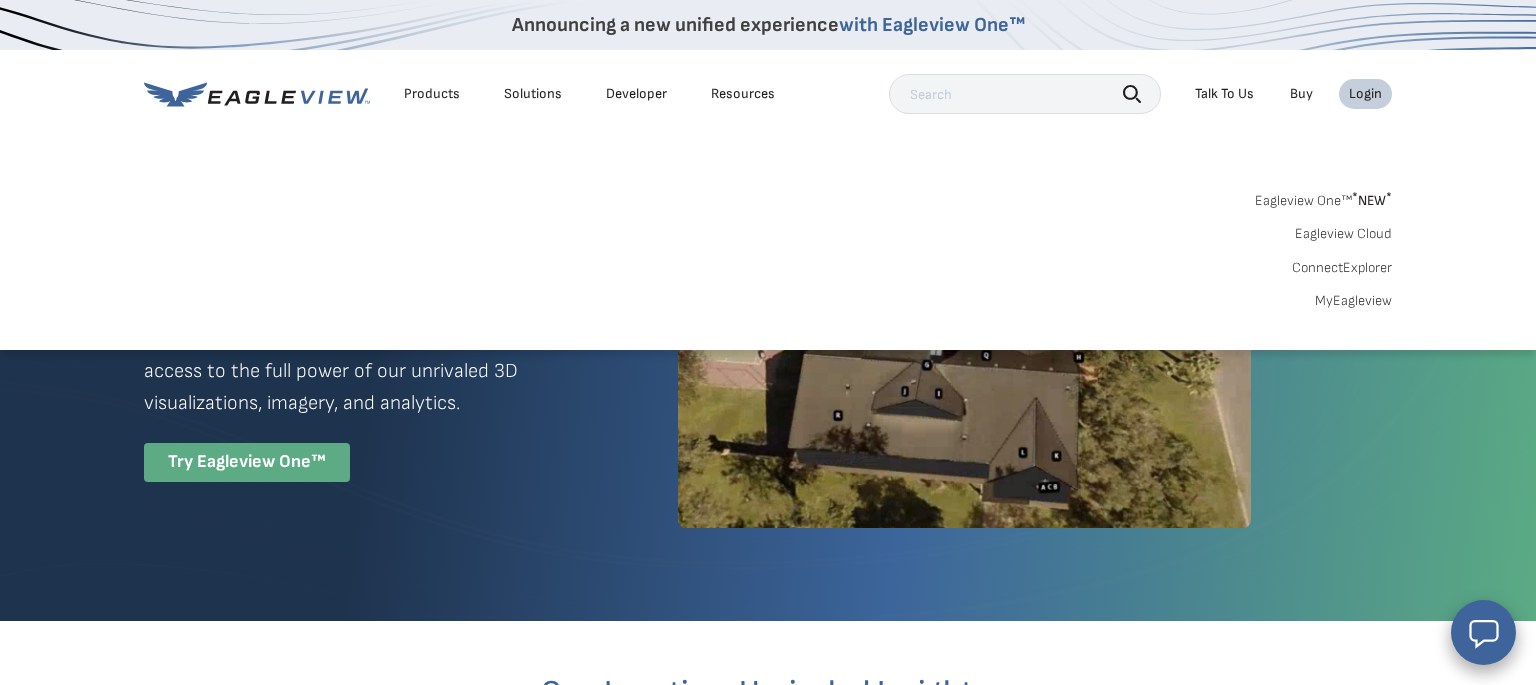 click on "Eagleview Cloud" at bounding box center [1343, 234] 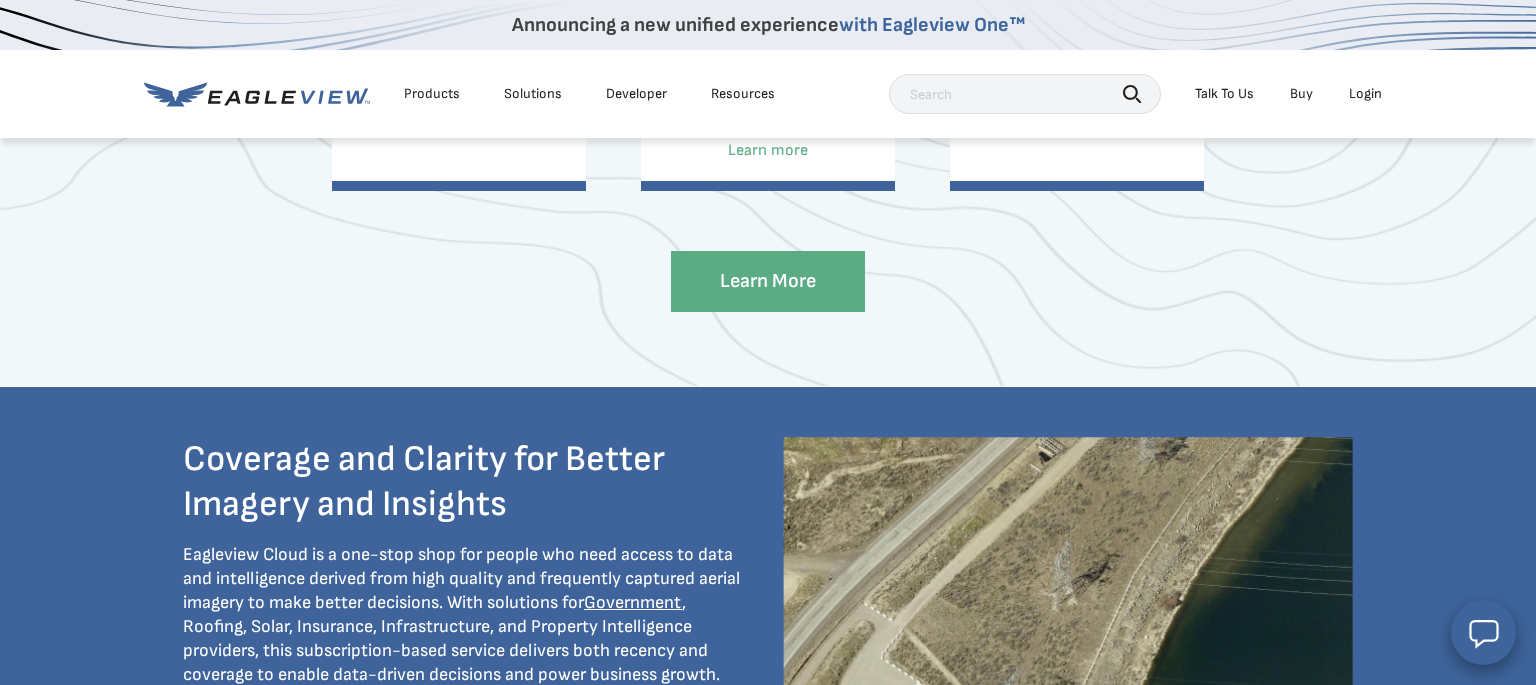 scroll, scrollTop: 1689, scrollLeft: 0, axis: vertical 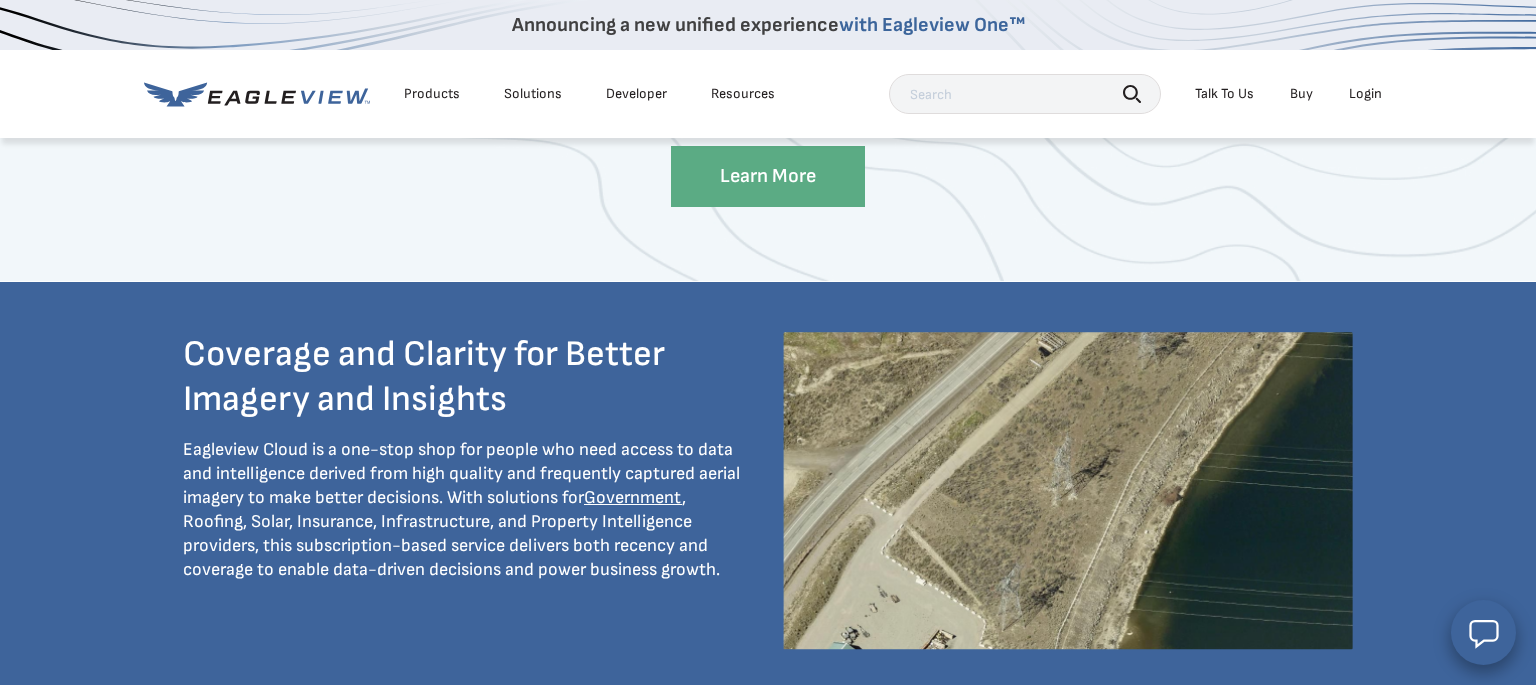 click on "Login" at bounding box center (1365, 94) 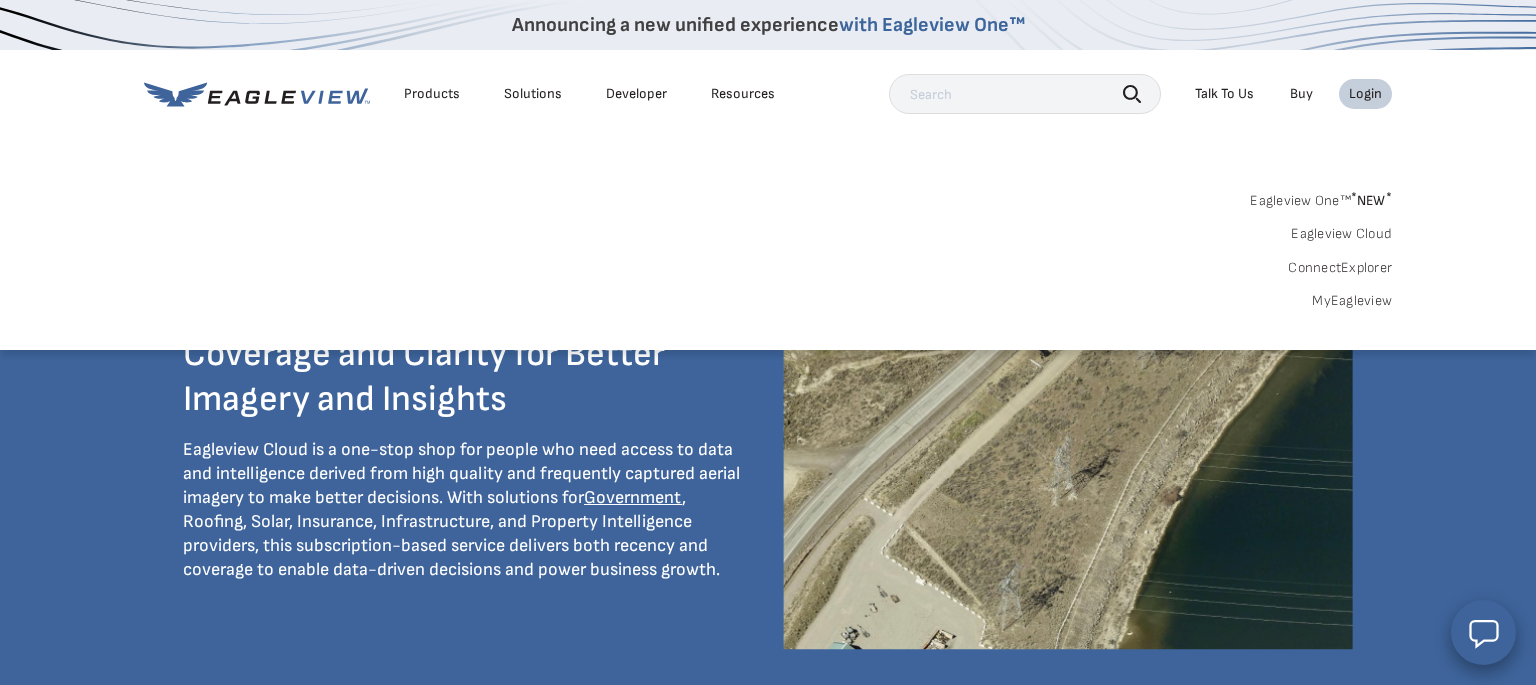 click on "MyEagleview" at bounding box center [1352, 301] 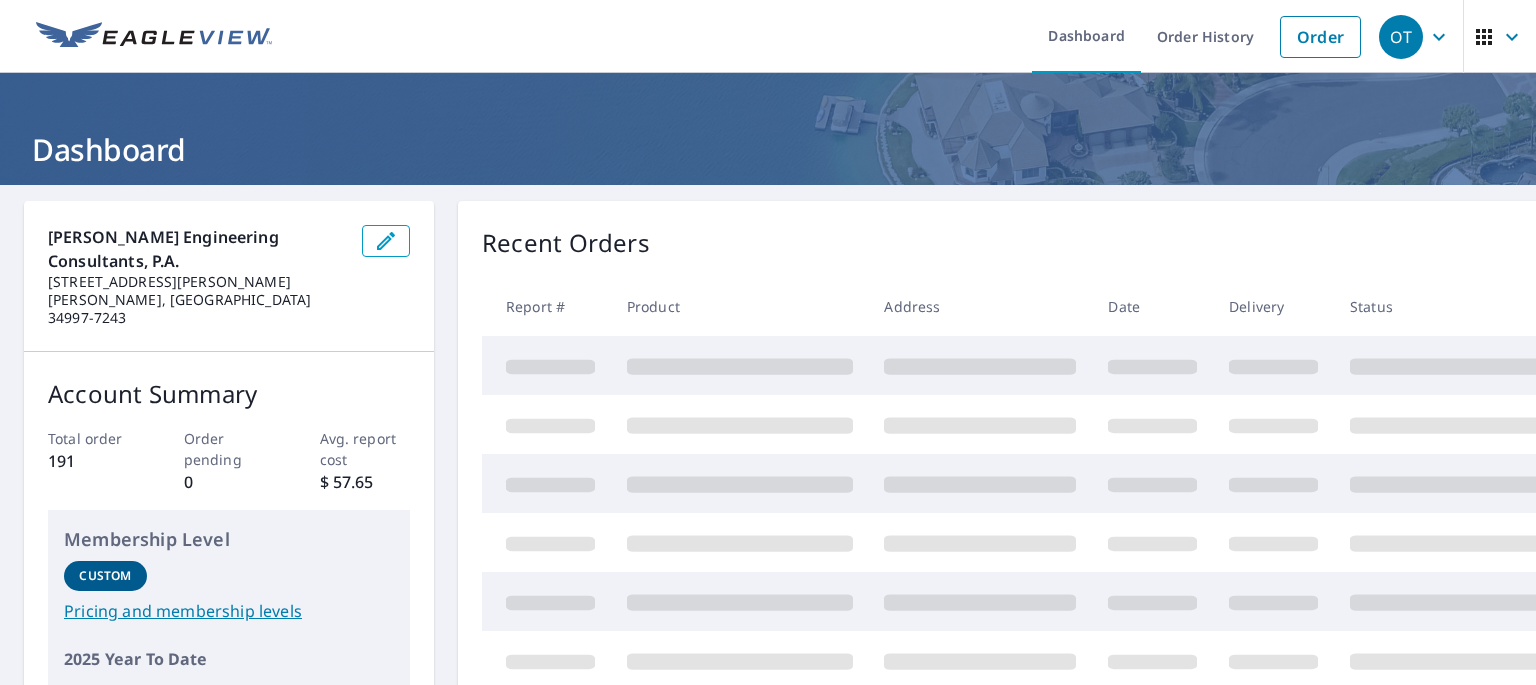 scroll, scrollTop: 0, scrollLeft: 0, axis: both 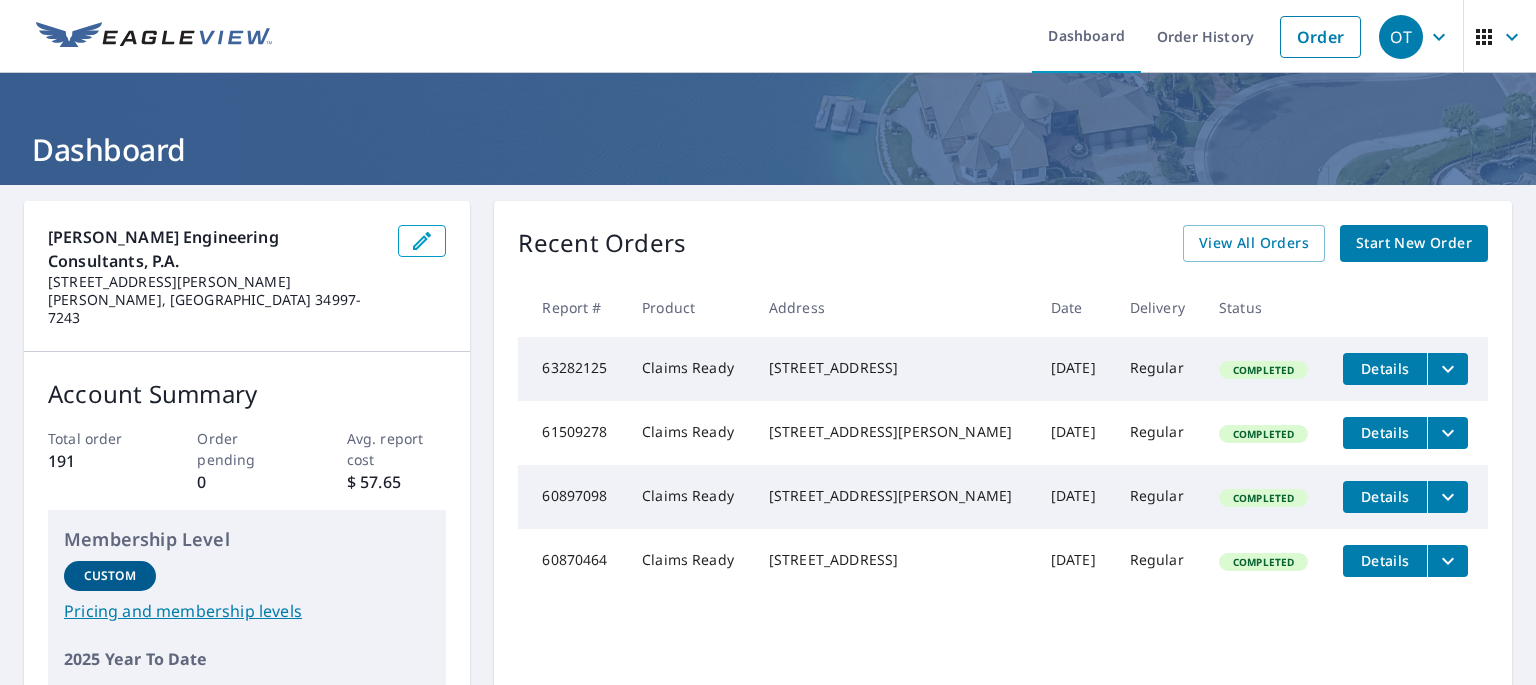 click on "Start New Order" at bounding box center (1414, 243) 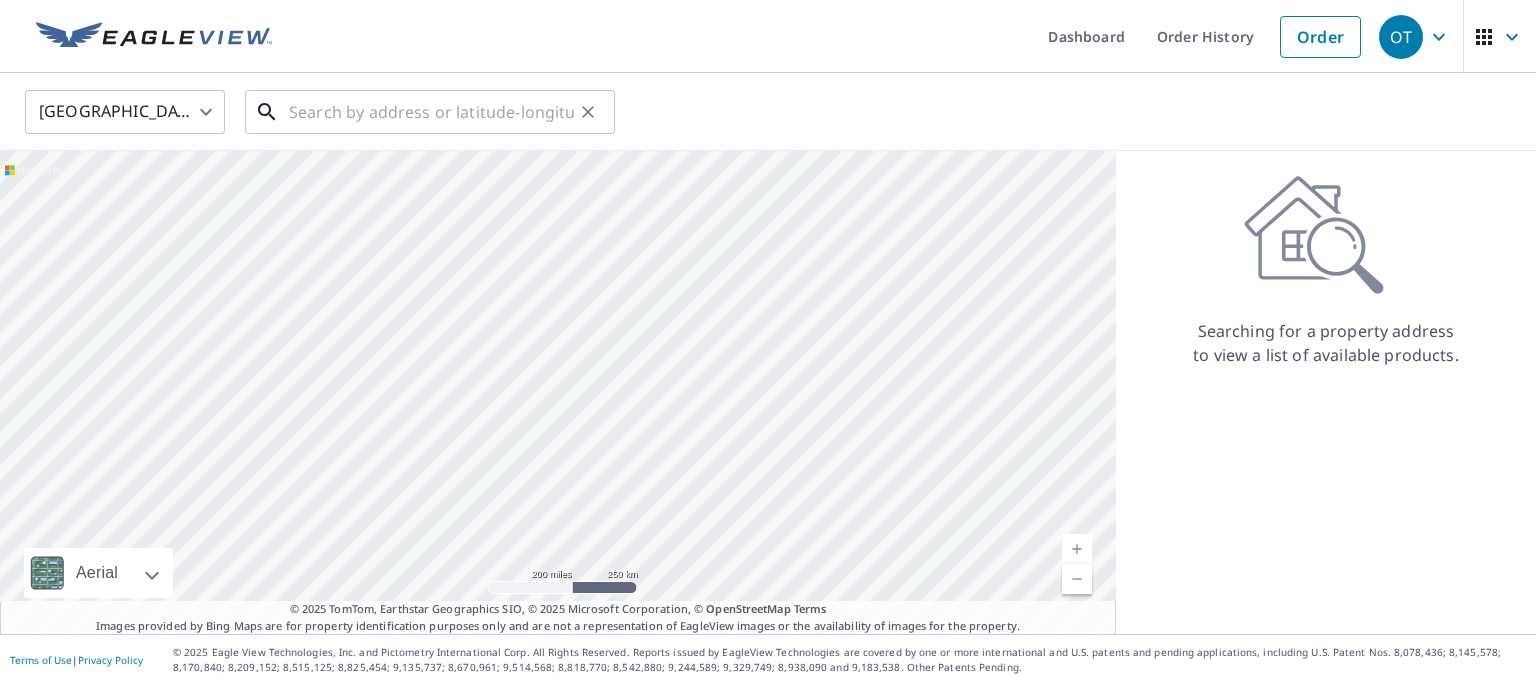 click at bounding box center (431, 112) 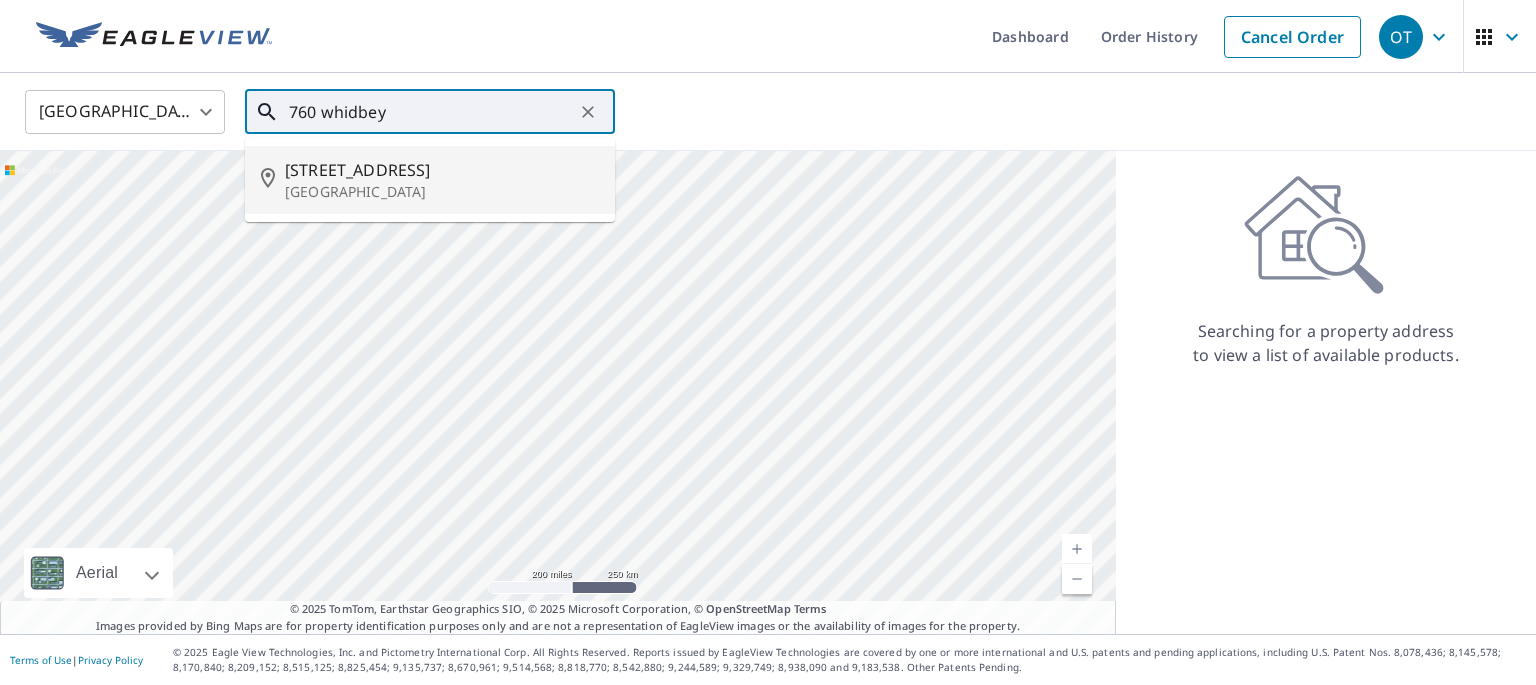 click on "[GEOGRAPHIC_DATA]" at bounding box center (442, 192) 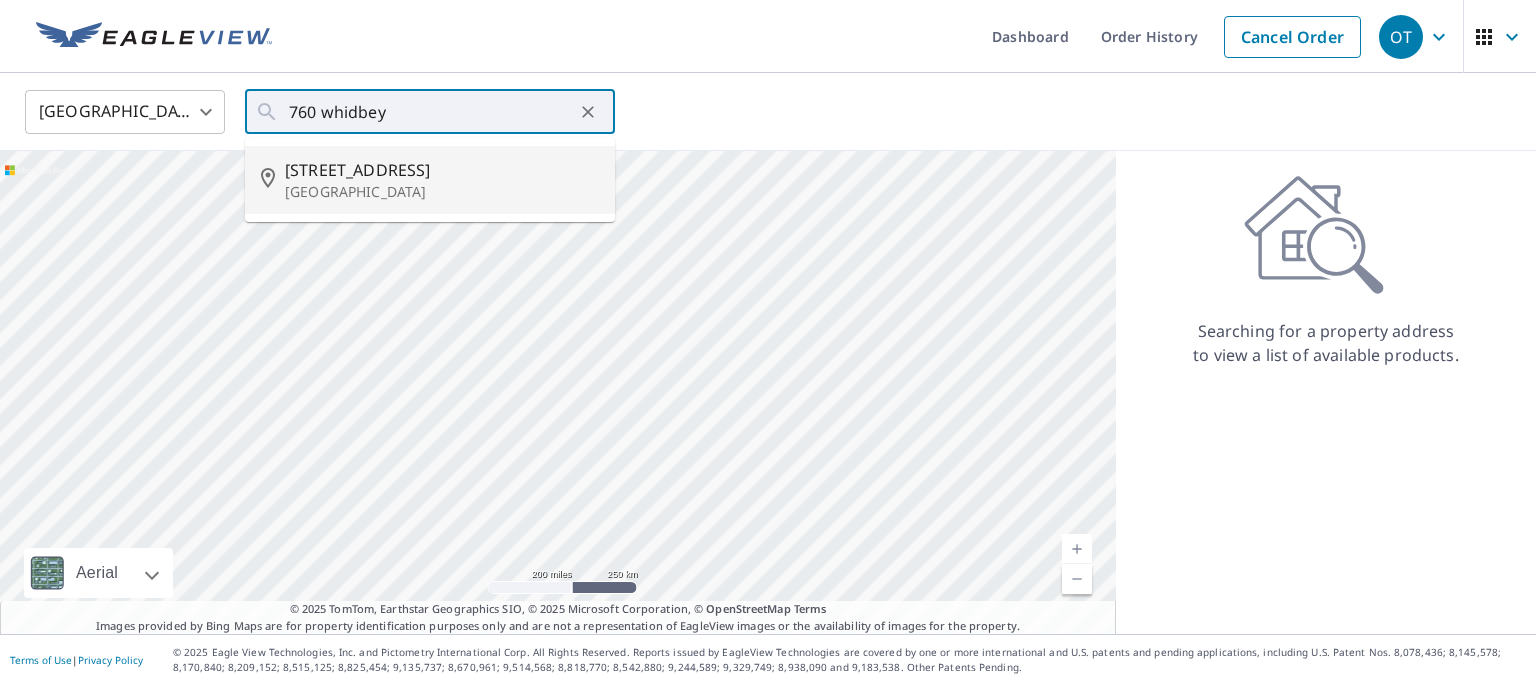 type on "[STREET_ADDRESS]" 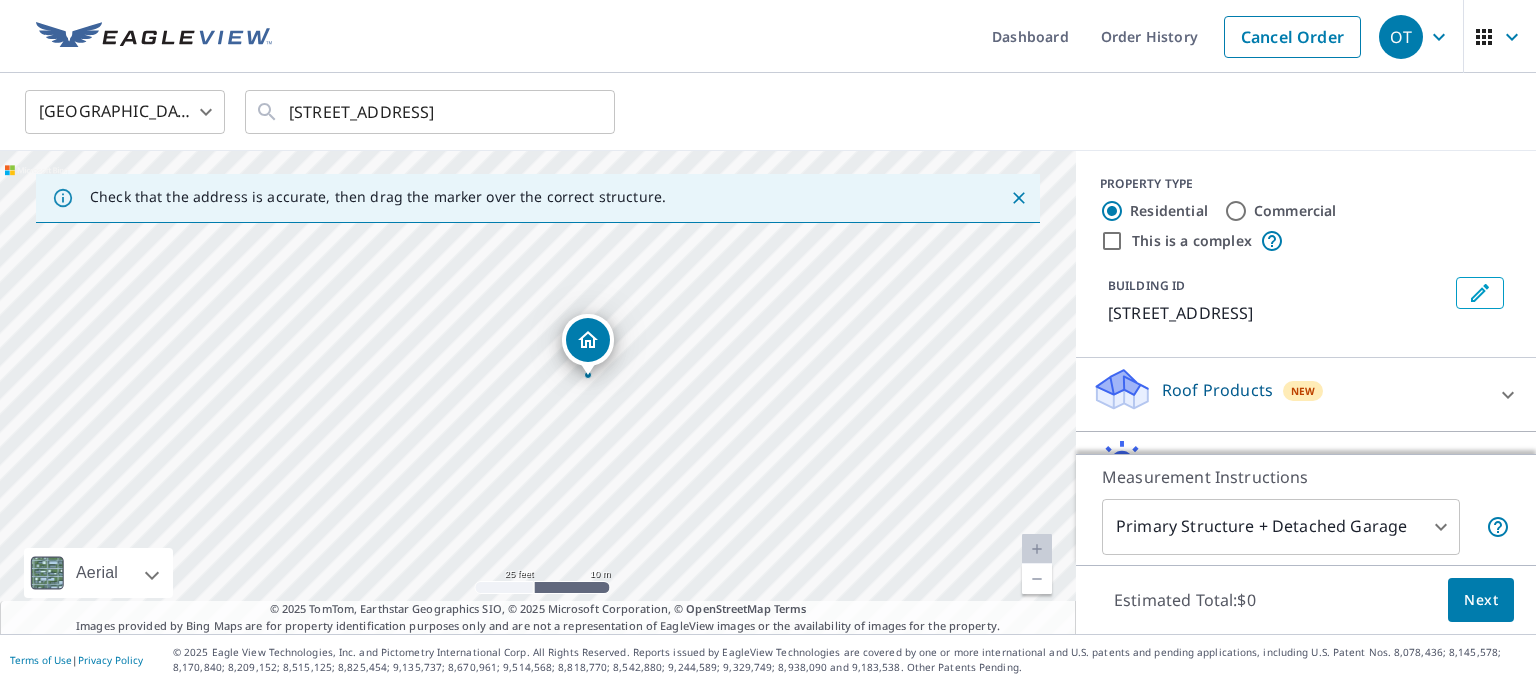 drag, startPoint x: 545, startPoint y: 386, endPoint x: 605, endPoint y: 386, distance: 60 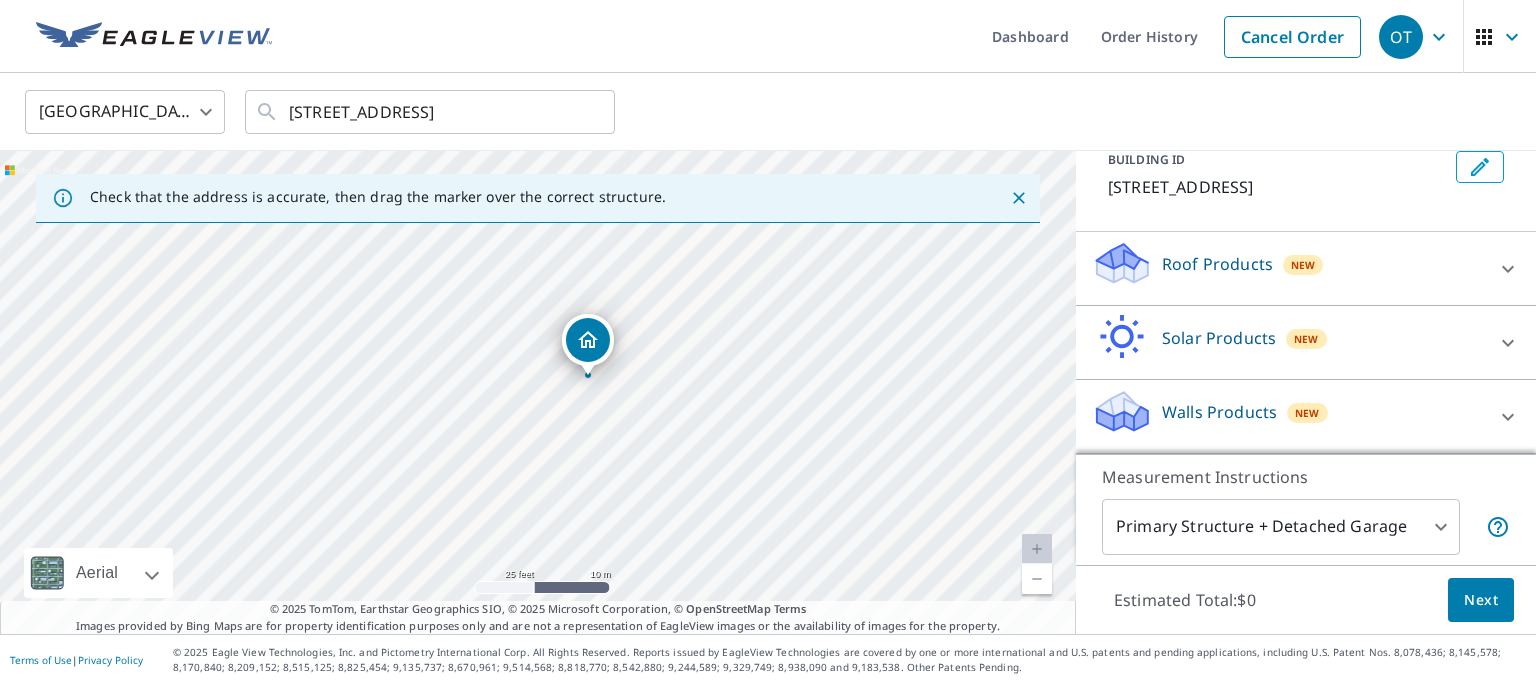 click on "Roof Products New" at bounding box center [1288, 268] 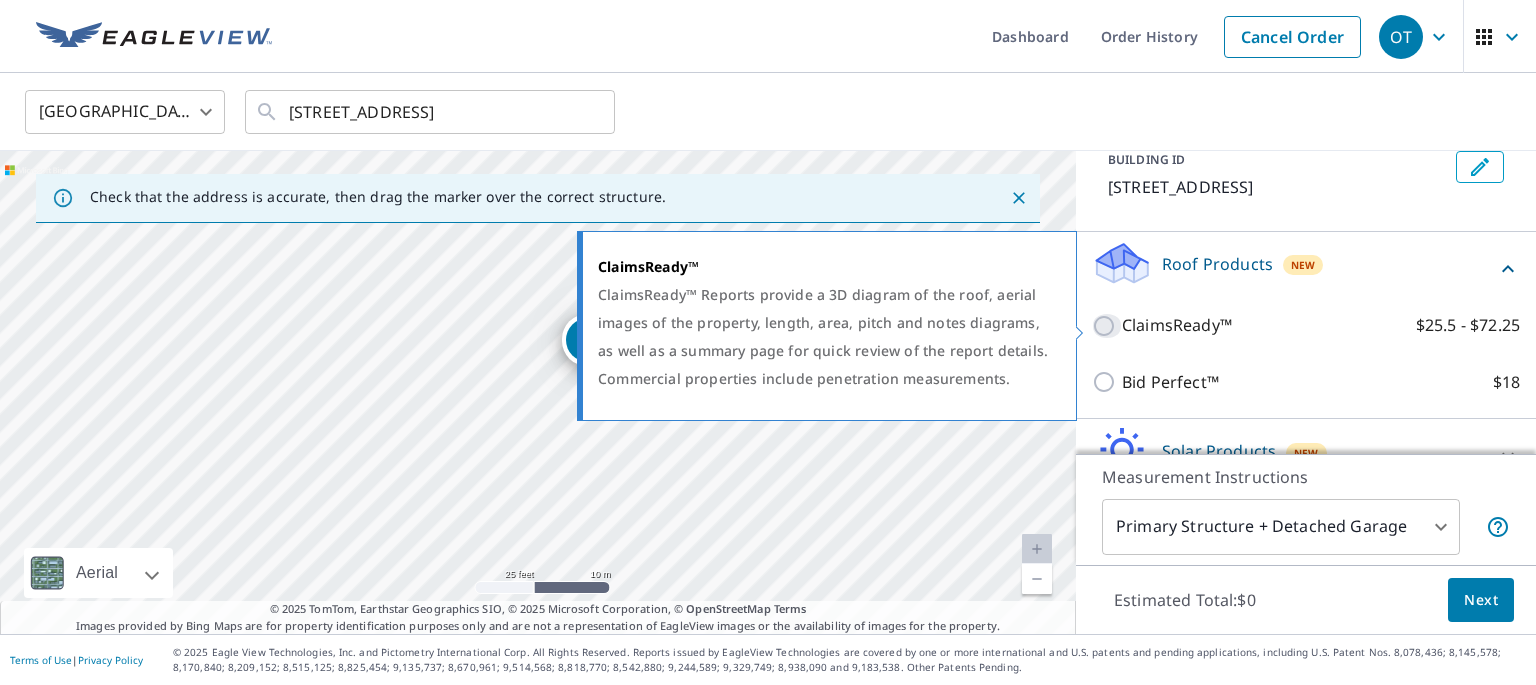click on "ClaimsReady™ $25.5 - $72.25" at bounding box center (1107, 326) 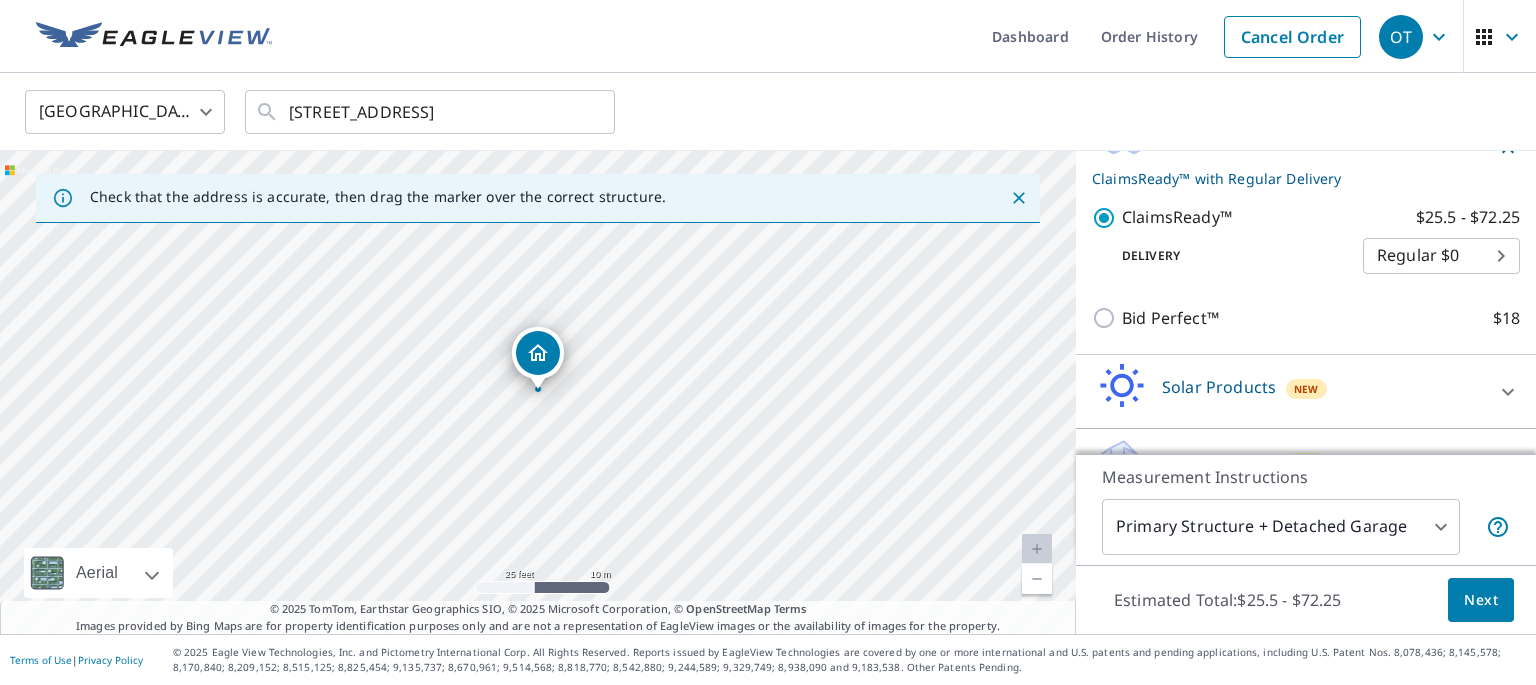 scroll, scrollTop: 305, scrollLeft: 0, axis: vertical 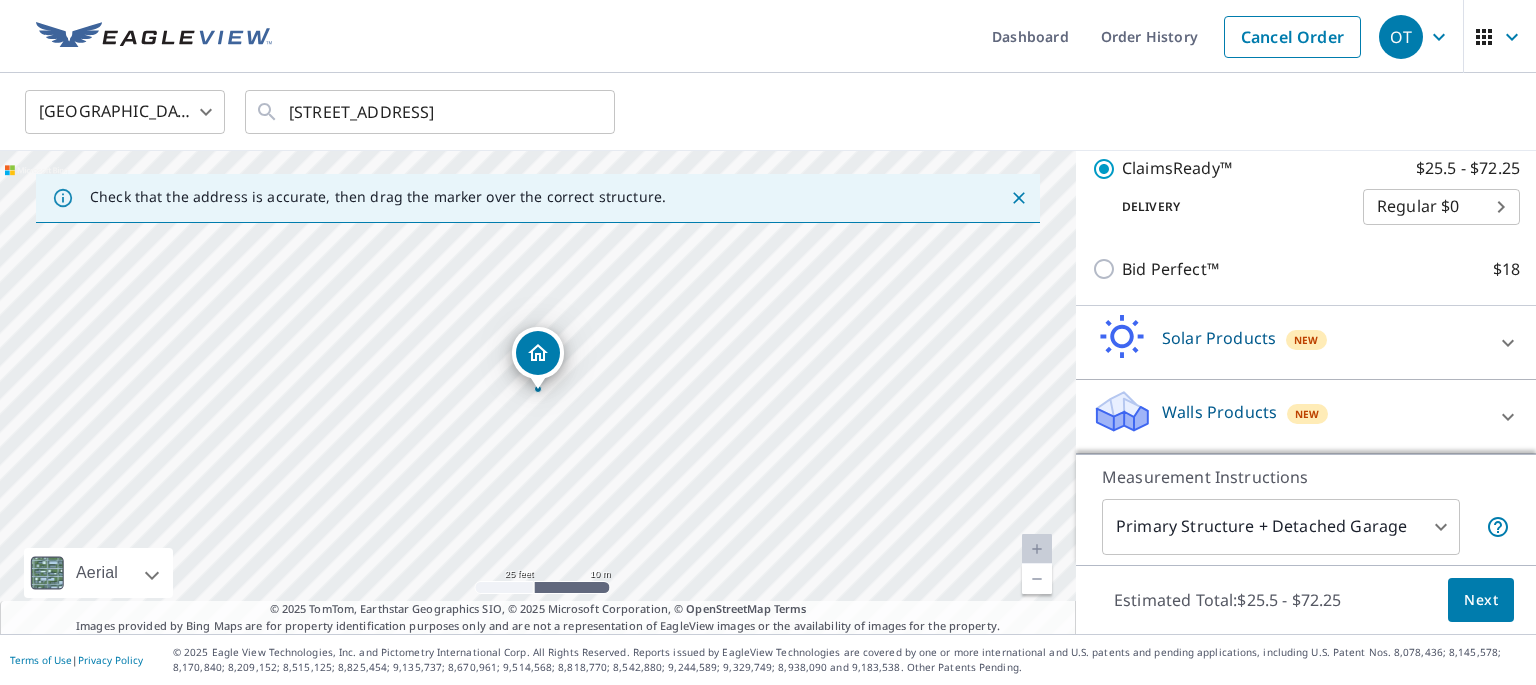 click on "OT OT
Dashboard Order History Cancel Order OT [GEOGRAPHIC_DATA] [GEOGRAPHIC_DATA] ​ [STREET_ADDRESS] ​ Check that the address is accurate, then drag the marker over the correct structure. [STREET_ADDRESS] Aerial Road A standard road map Aerial A detailed look from above Labels Labels 25 feet 10 m © 2025 TomTom, © Vexcel Imaging, © 2025 Microsoft Corporation,  © OpenStreetMap Terms © 2025 TomTom, Earthstar Geographics SIO, © 2025 Microsoft Corporation, ©   OpenStreetMap   Terms Images provided by Bing Maps are for property identification purposes only and are not a representation of EagleView images or the availability of images for the property. PROPERTY TYPE Residential Commercial This is a complex BUILDING ID [STREET_ADDRESS] Roof Products New ClaimsReady™ with Regular Delivery ClaimsReady™ $25.5 - $72.25 Delivery Regular $0 8 ​ Bid Perfect™ $18 Solar Products New Inform Essentials+ $63.25 TrueDesign for Sales $30 TrueDesign for Planning $105.5 1" at bounding box center (768, 342) 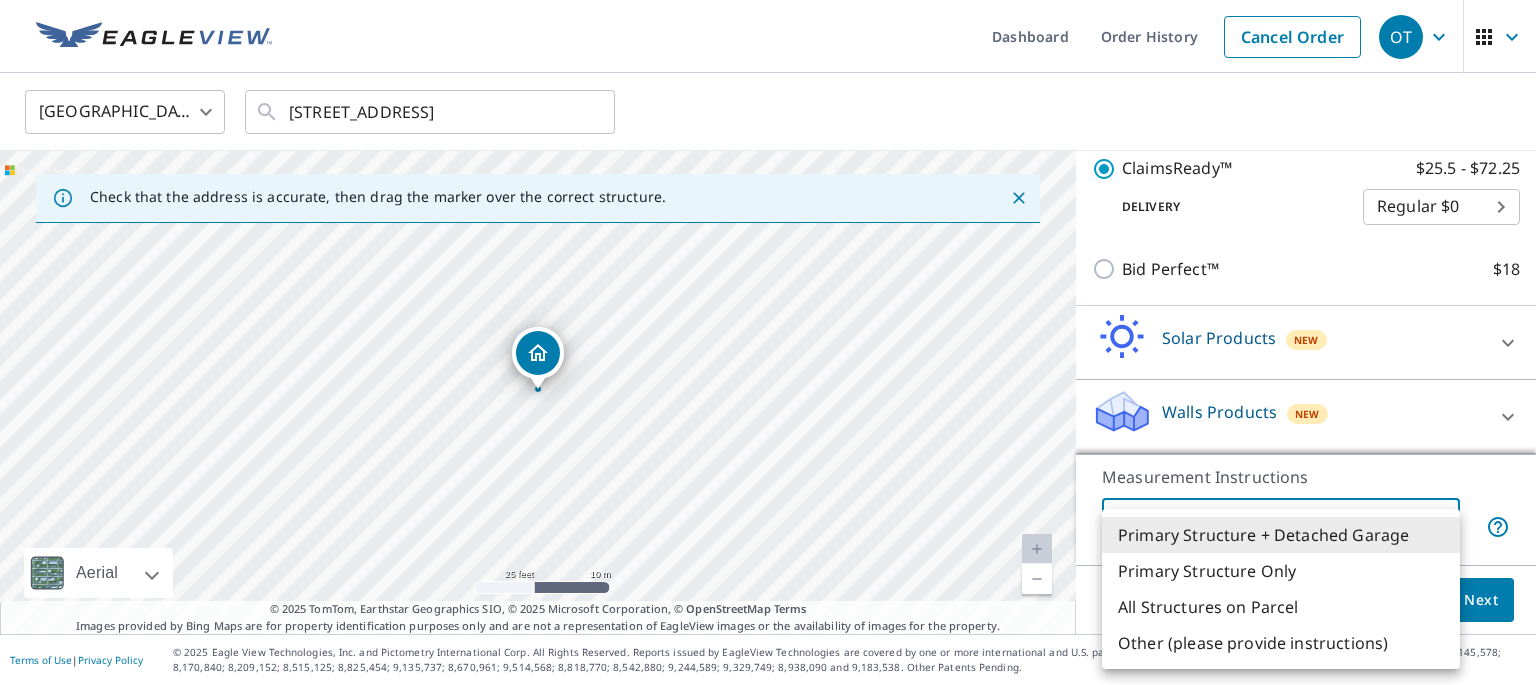 click on "Primary Structure + Detached Garage" at bounding box center [1281, 535] 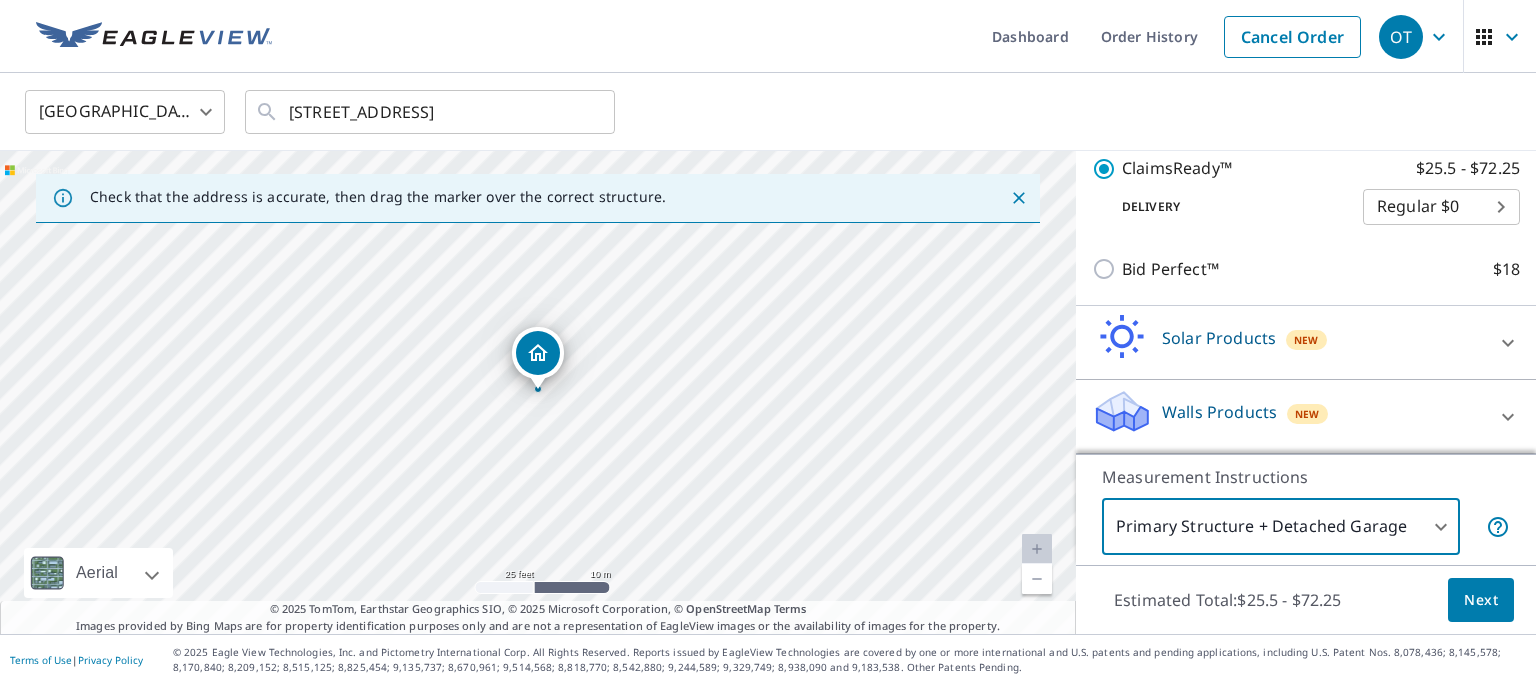 click on "Next" at bounding box center [1481, 600] 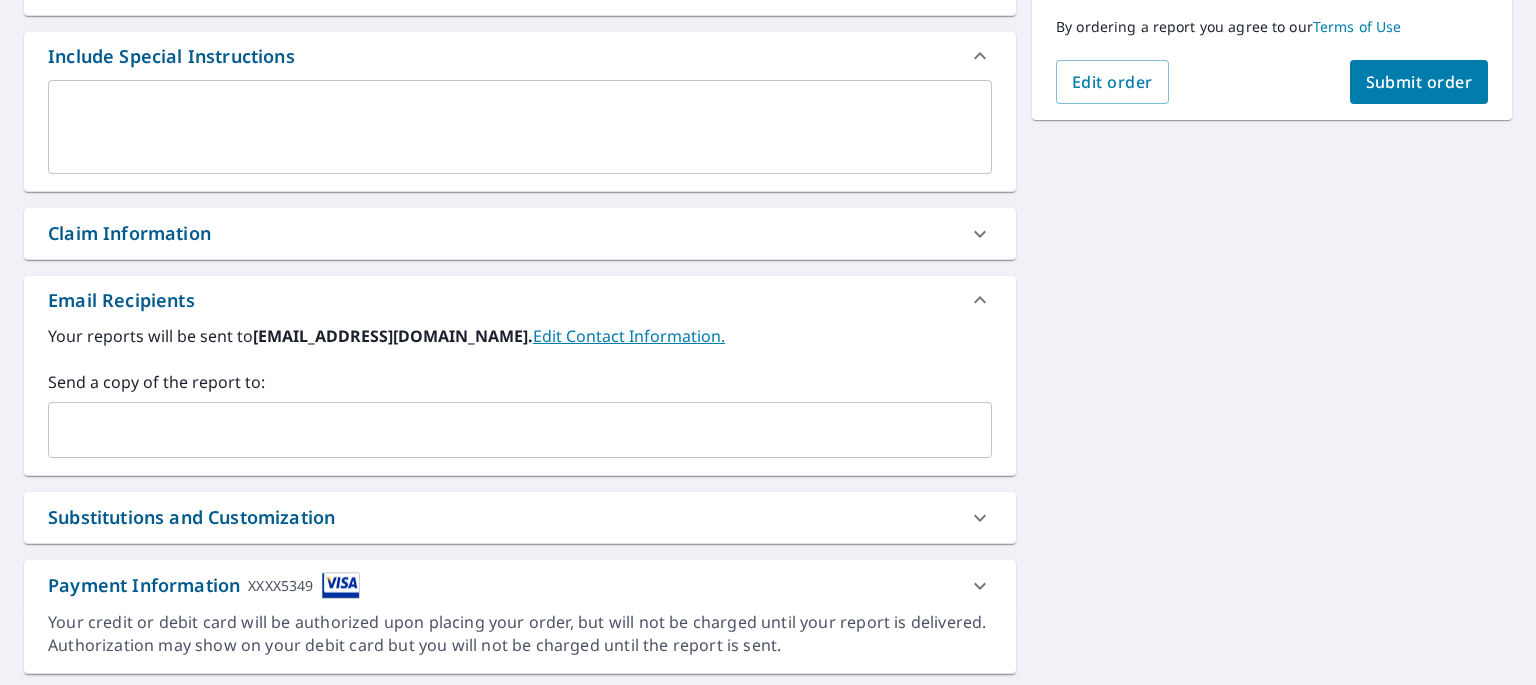 scroll, scrollTop: 573, scrollLeft: 0, axis: vertical 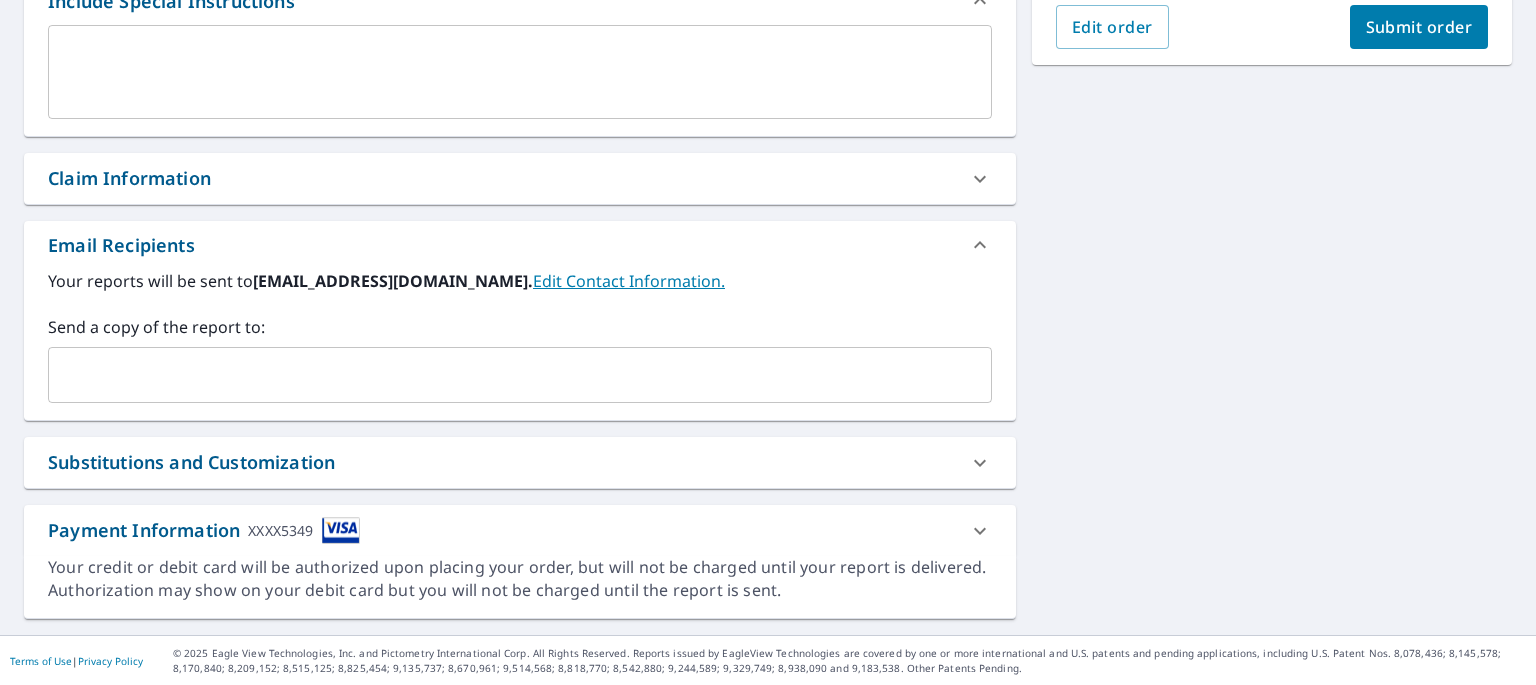 click on "​" at bounding box center (520, 375) 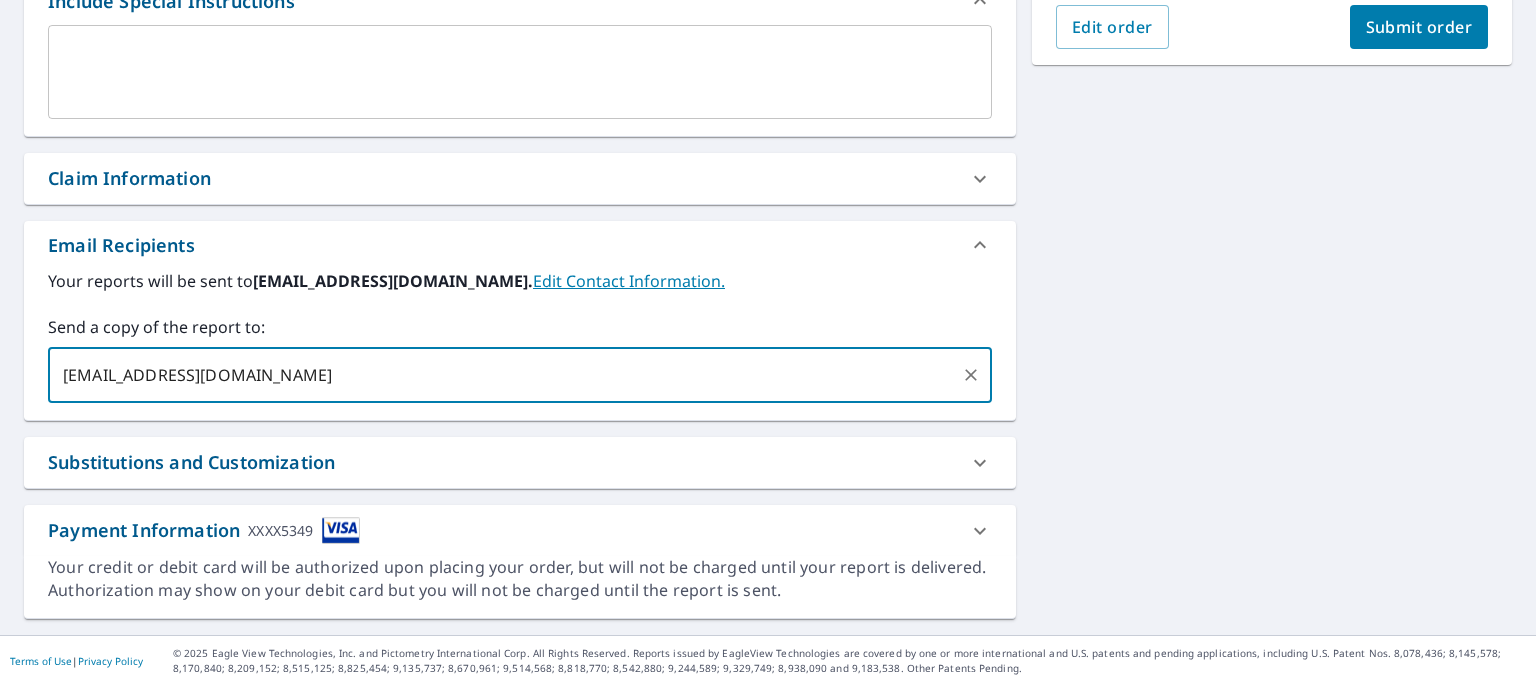 type on "[EMAIL_ADDRESS][DOMAIN_NAME]" 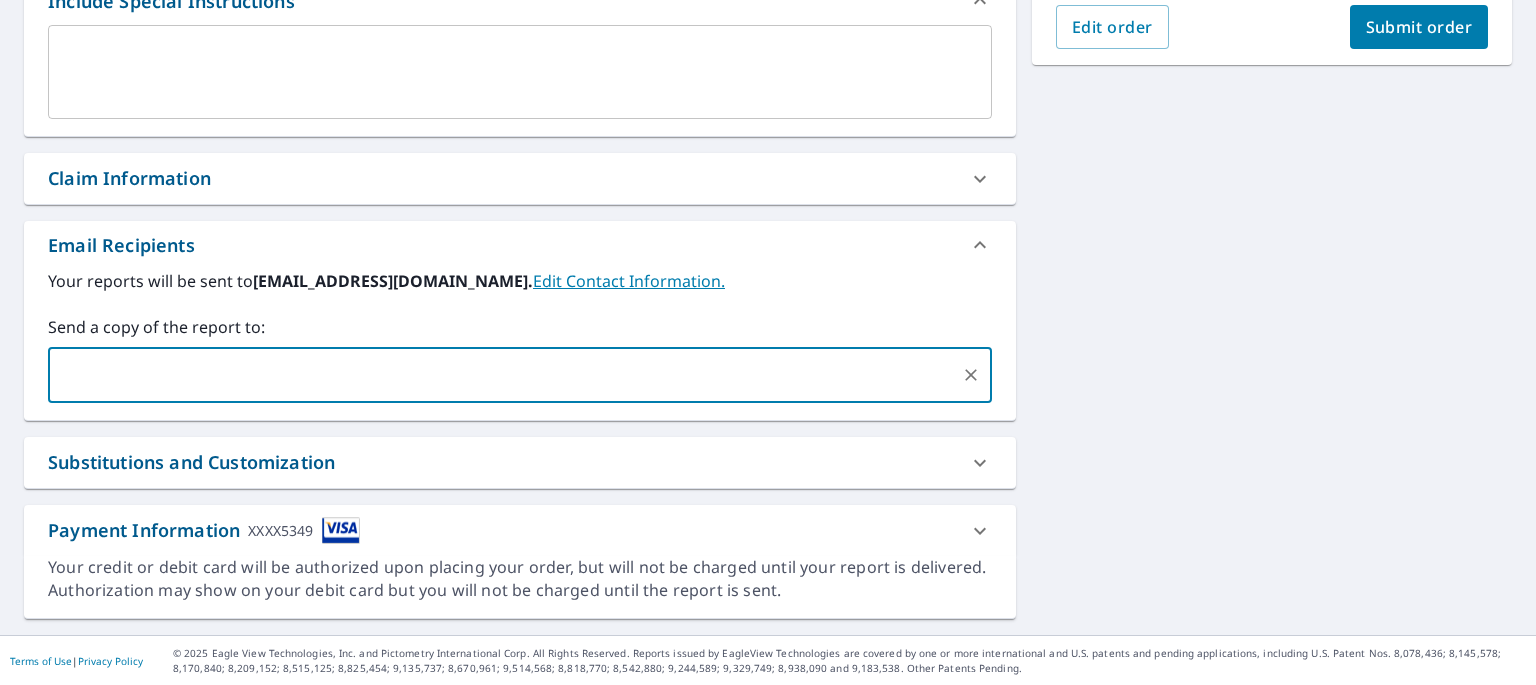 click on "**********" at bounding box center (768, 123) 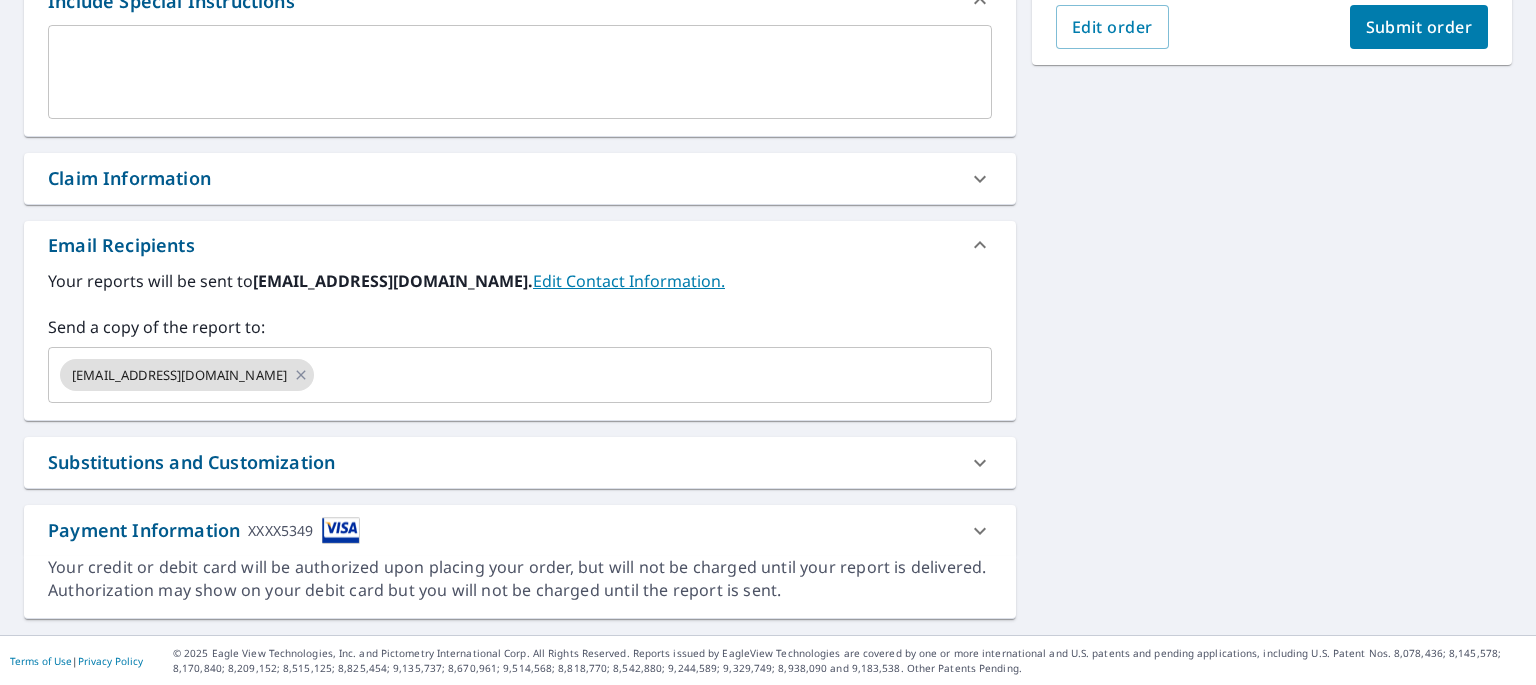 scroll, scrollTop: 0, scrollLeft: 0, axis: both 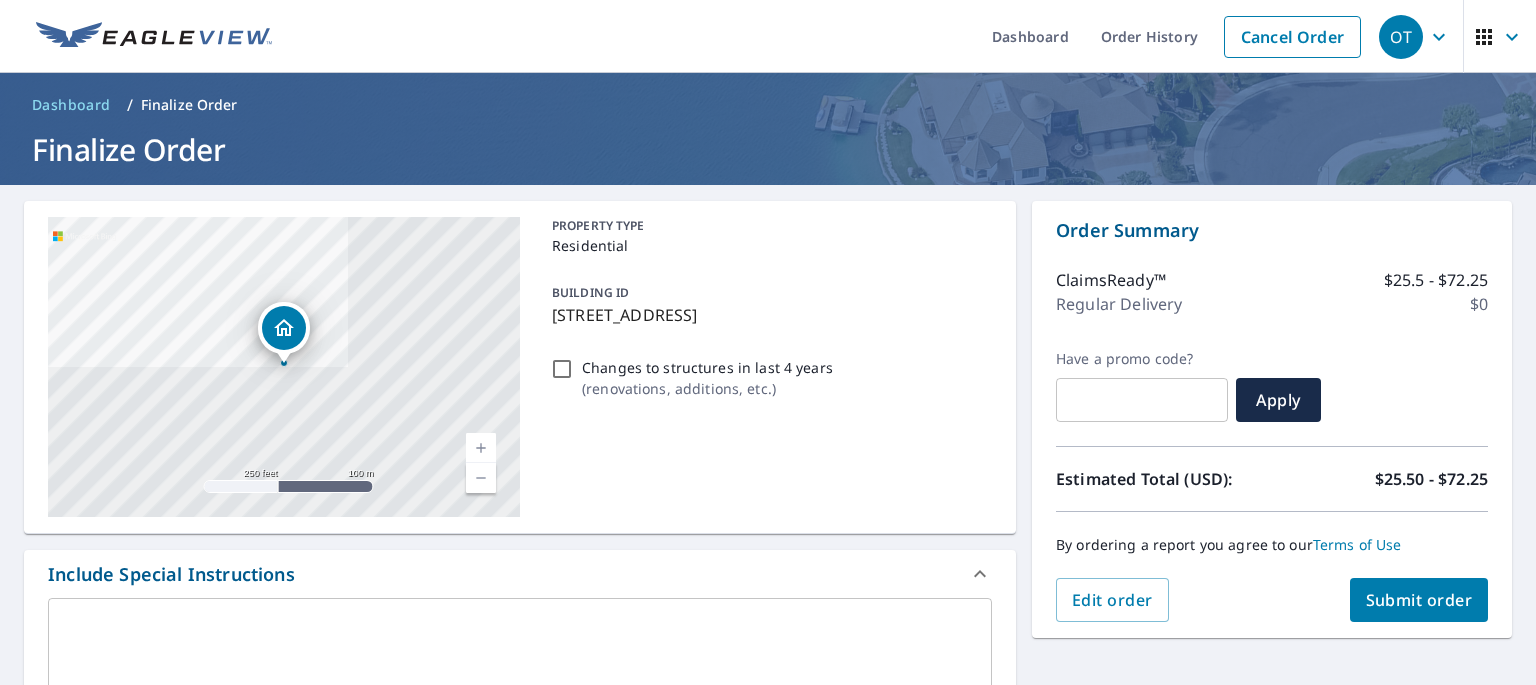click on "Submit order" at bounding box center [1419, 600] 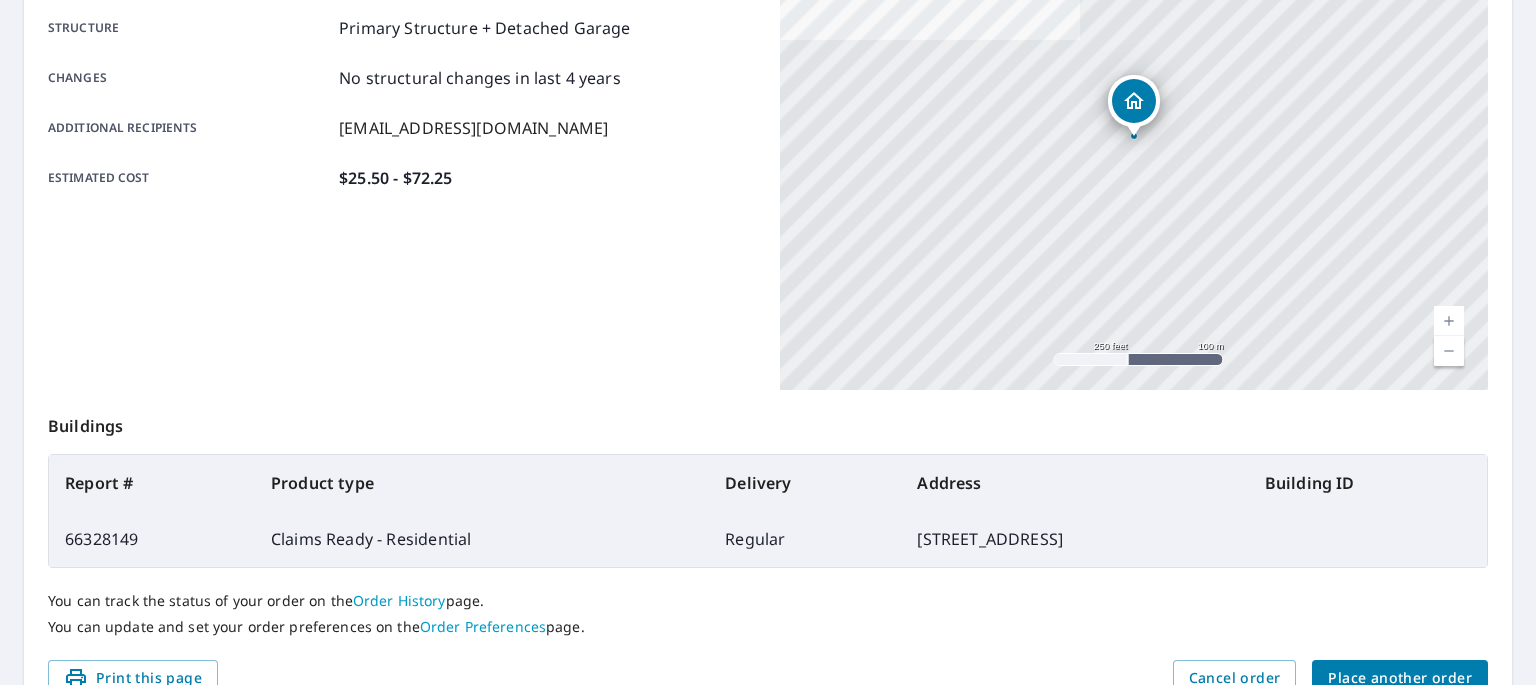 scroll, scrollTop: 491, scrollLeft: 0, axis: vertical 